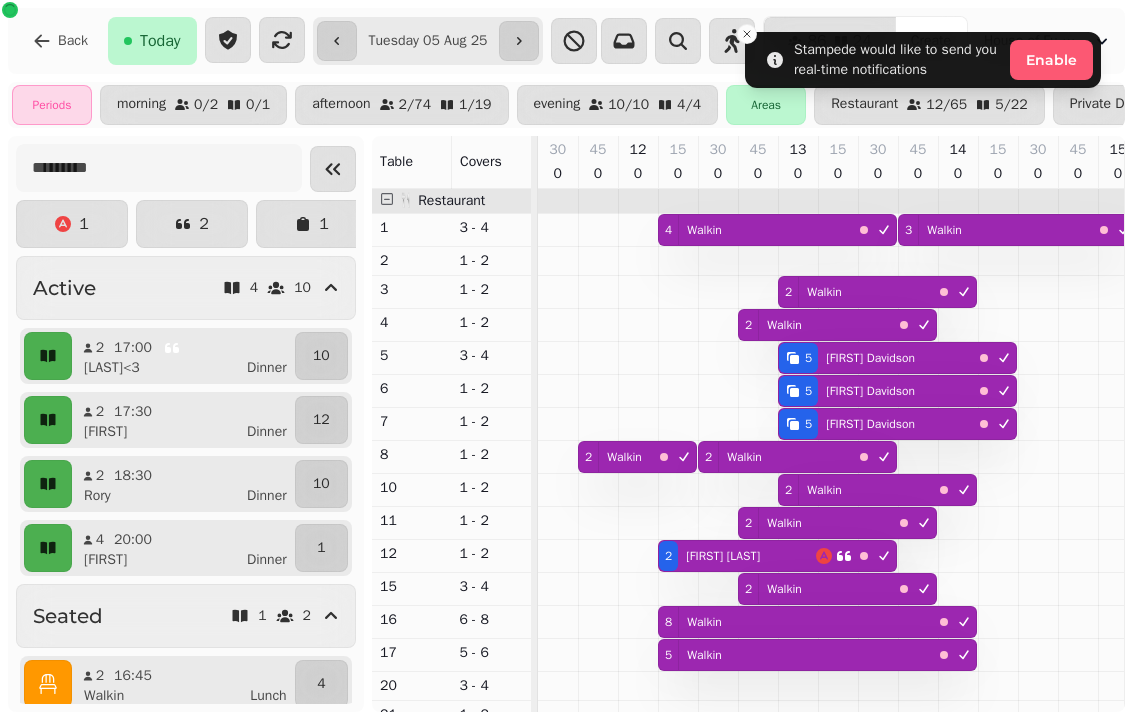 scroll, scrollTop: 0, scrollLeft: 0, axis: both 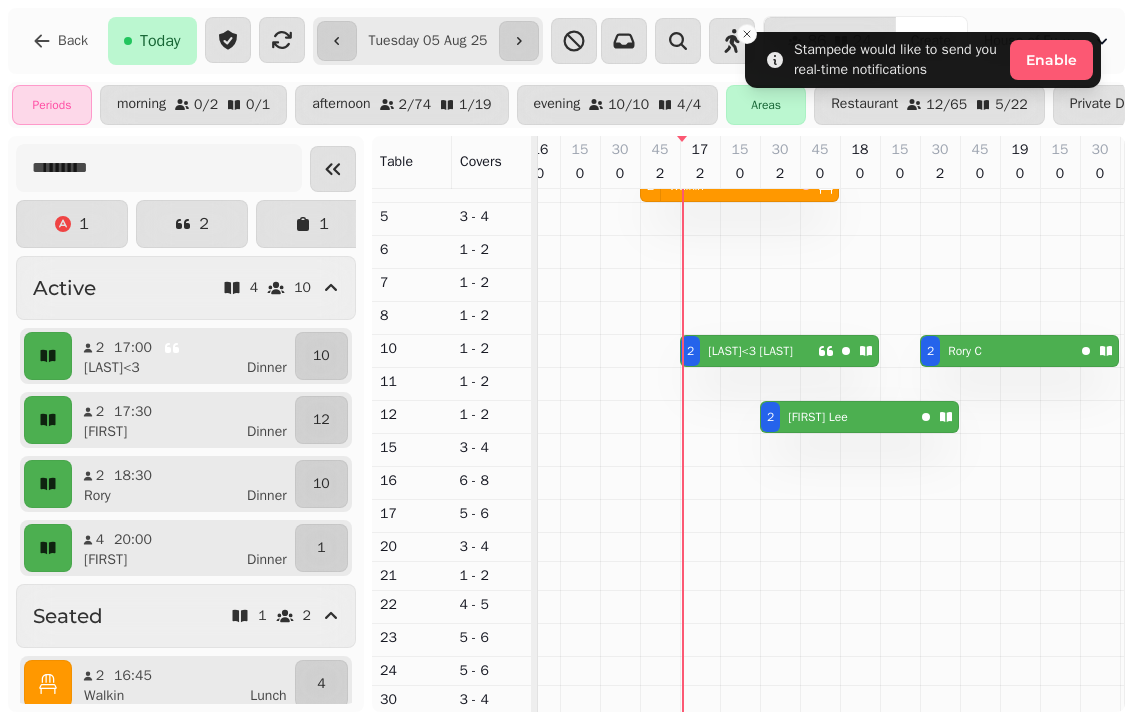 click on "[LAST]<3   [FIRST]" at bounding box center [750, 351] 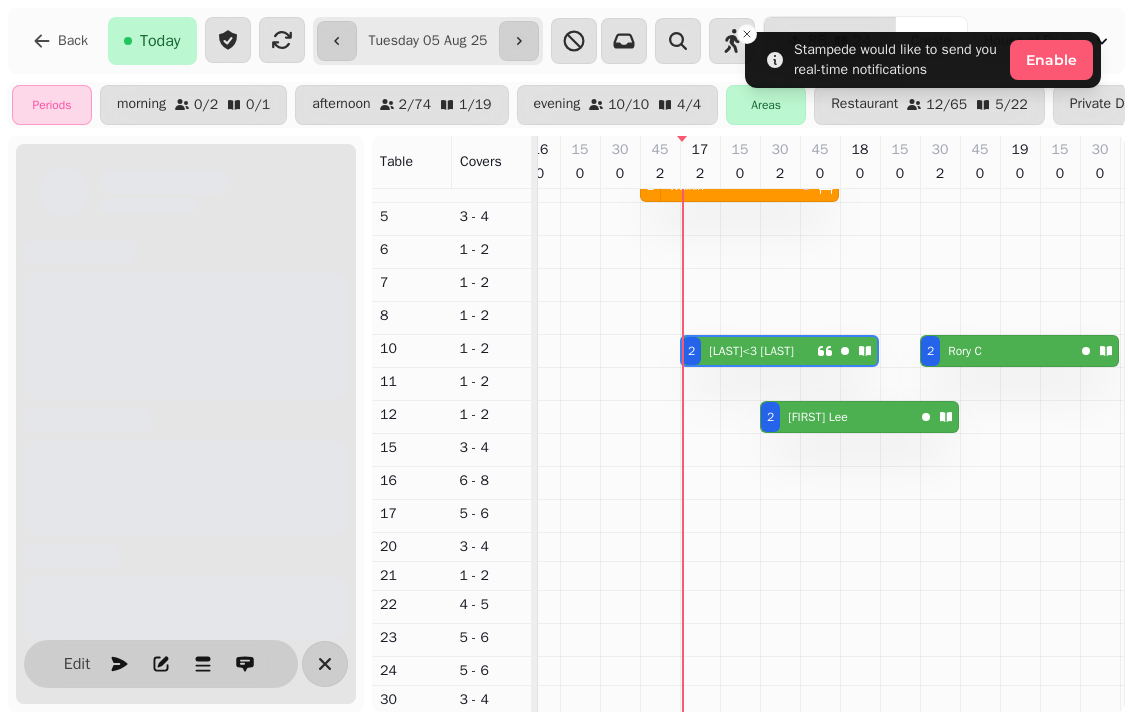 scroll, scrollTop: 0, scrollLeft: 867, axis: horizontal 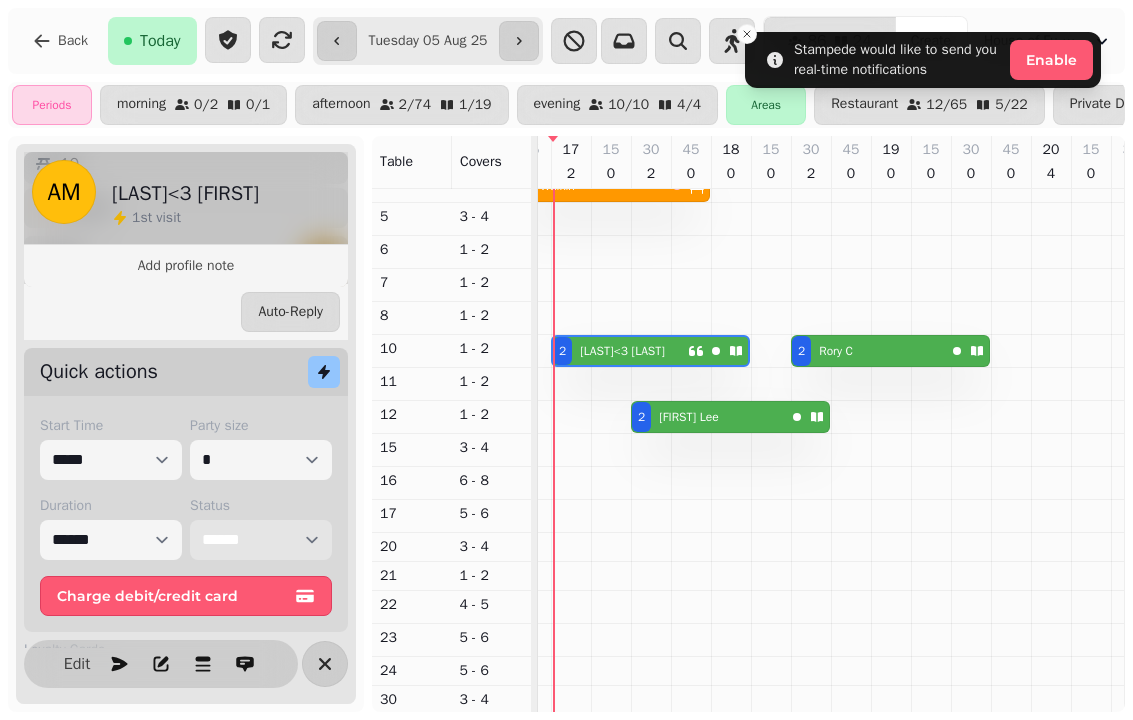 click on "**********" at bounding box center (261, 540) 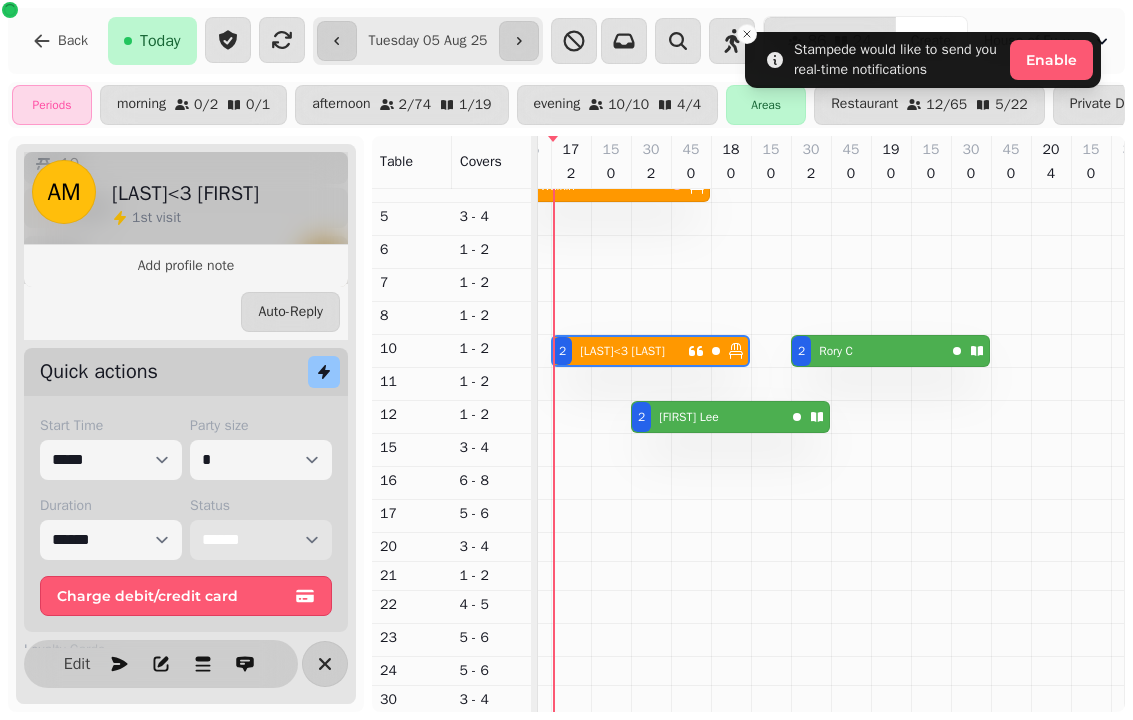 scroll, scrollTop: 28, scrollLeft: 835, axis: both 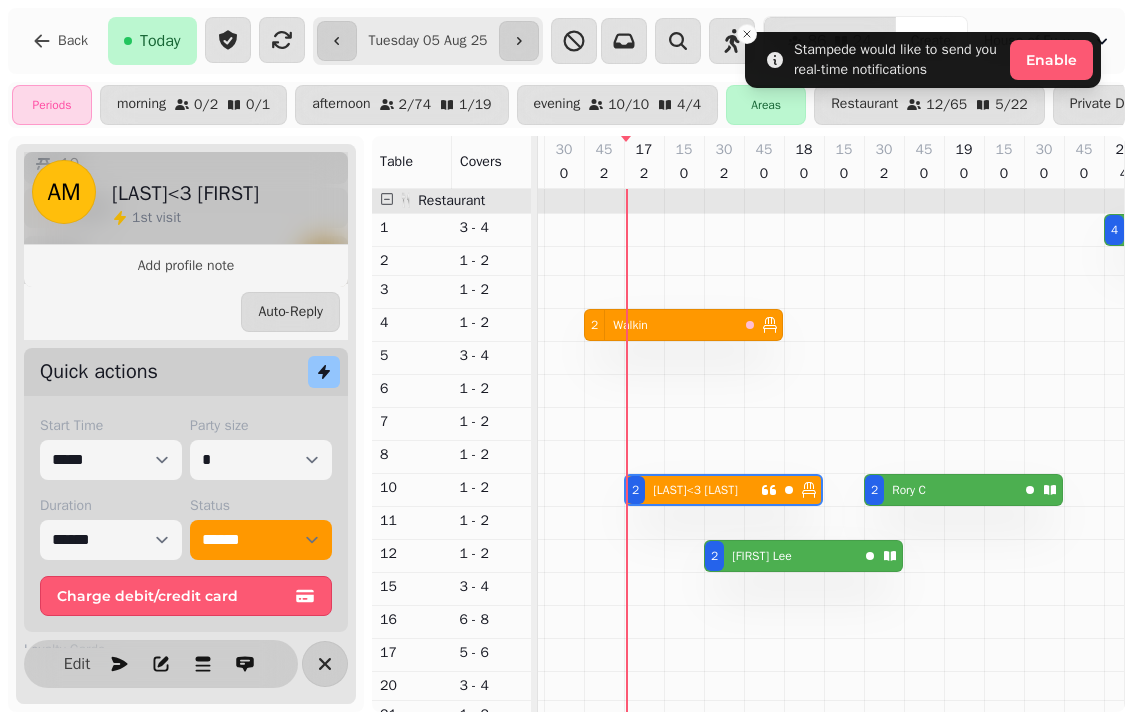 select on "*" 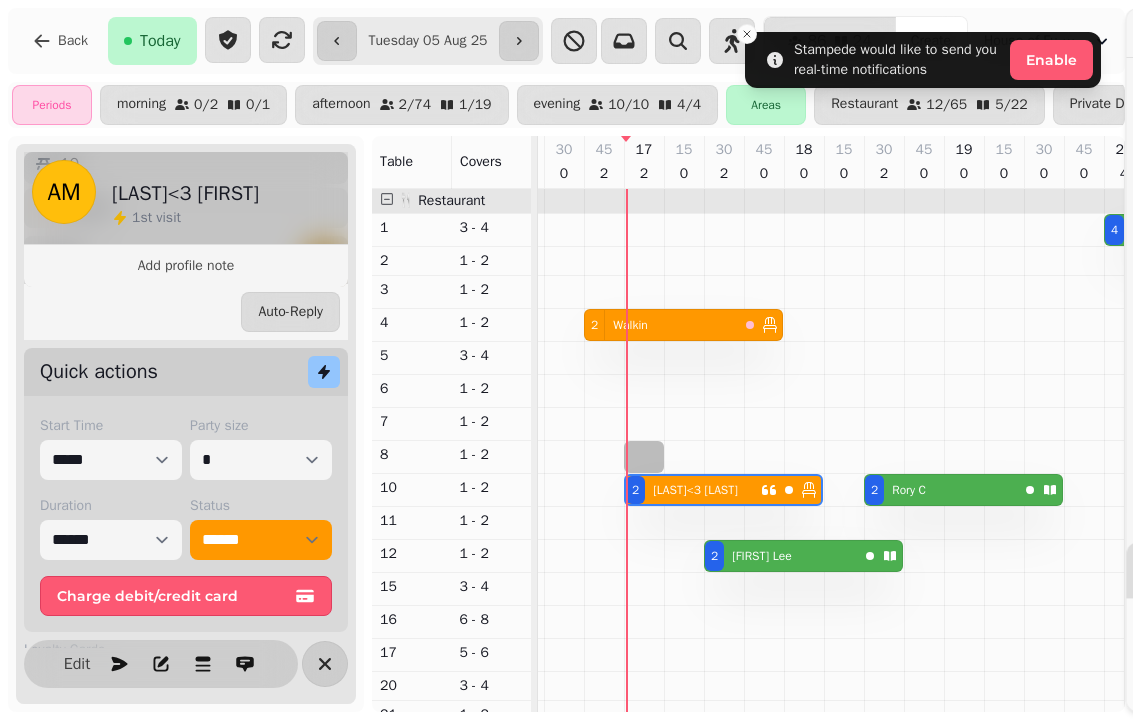 select on "****" 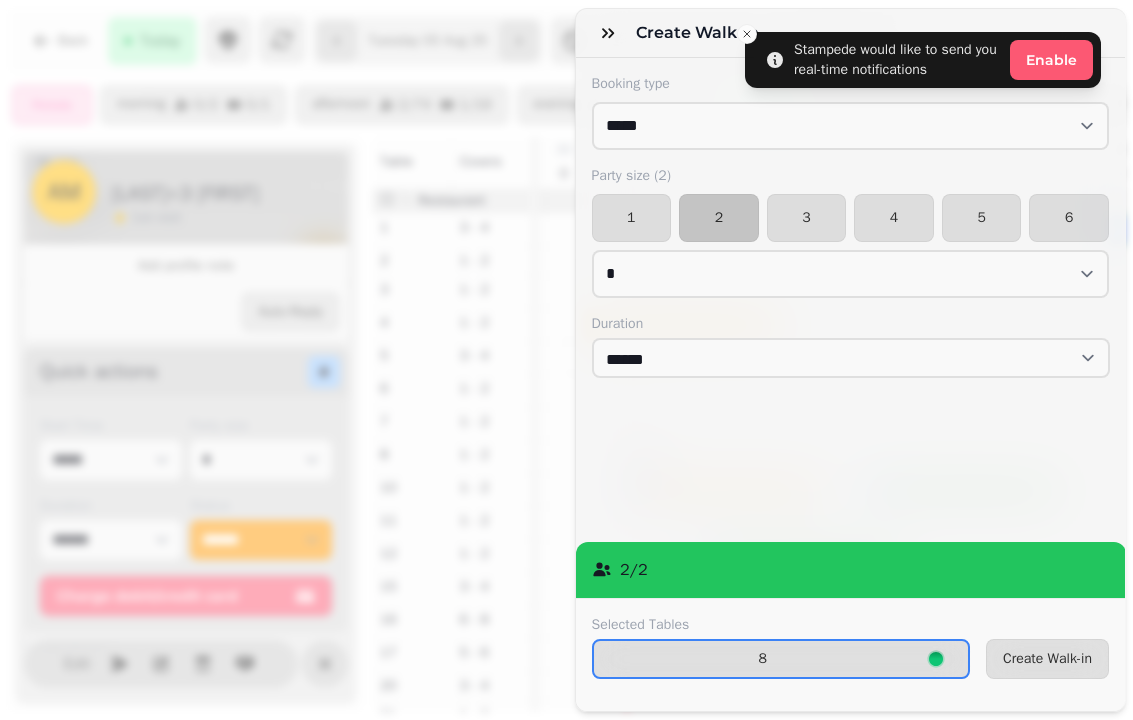 click on "Create Walk-in" at bounding box center (1047, 659) 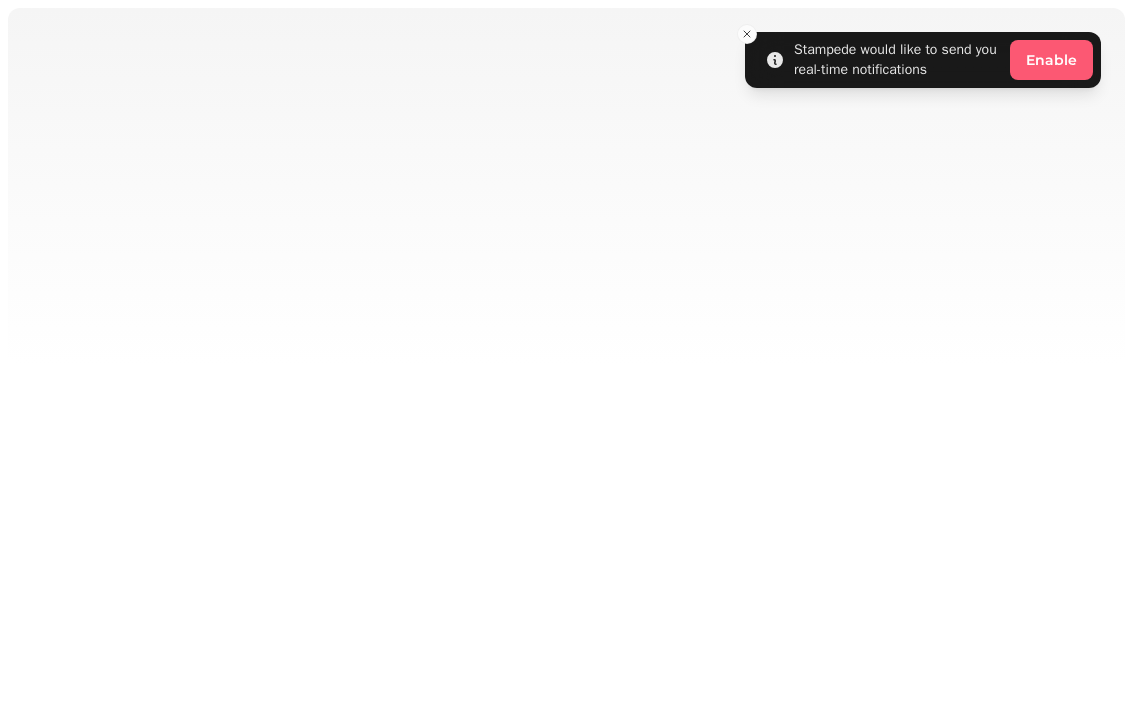 scroll, scrollTop: 0, scrollLeft: 0, axis: both 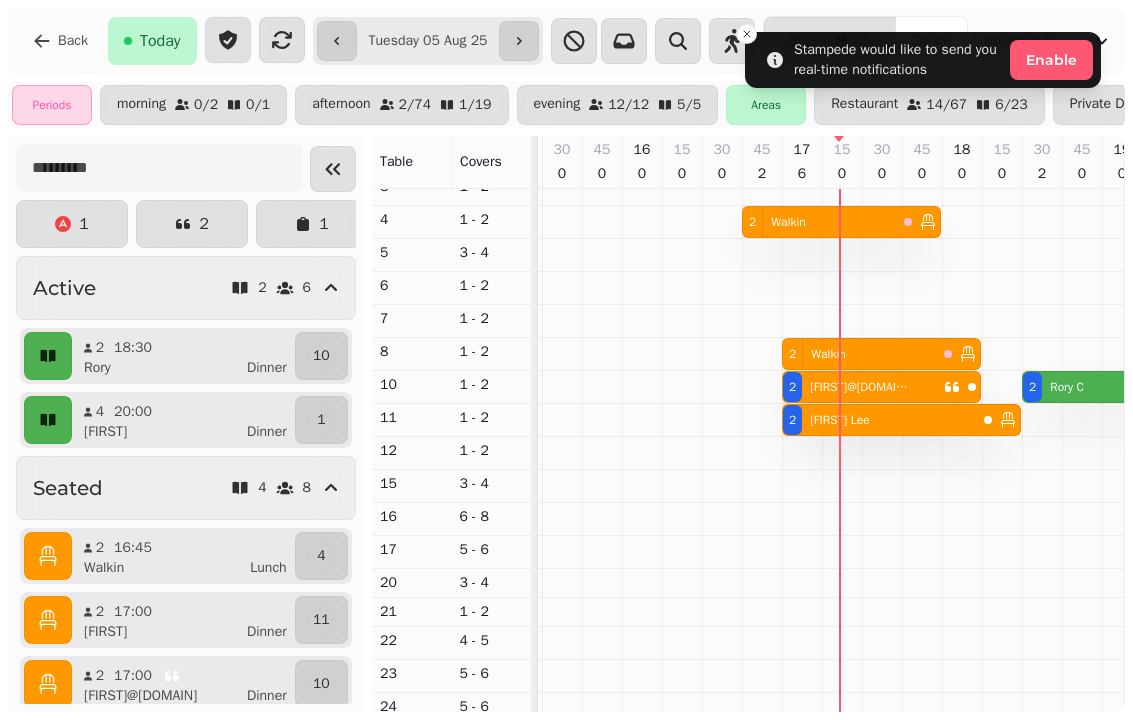 click on "Walkin" at bounding box center (788, 222) 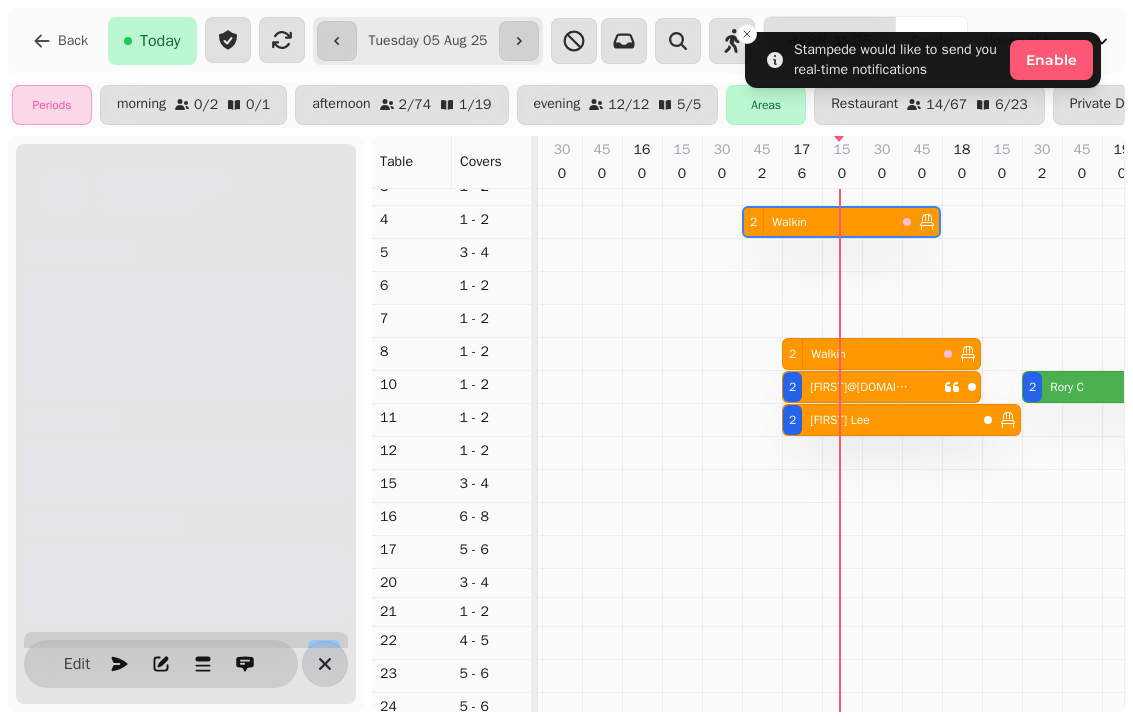 scroll, scrollTop: 0, scrollLeft: 827, axis: horizontal 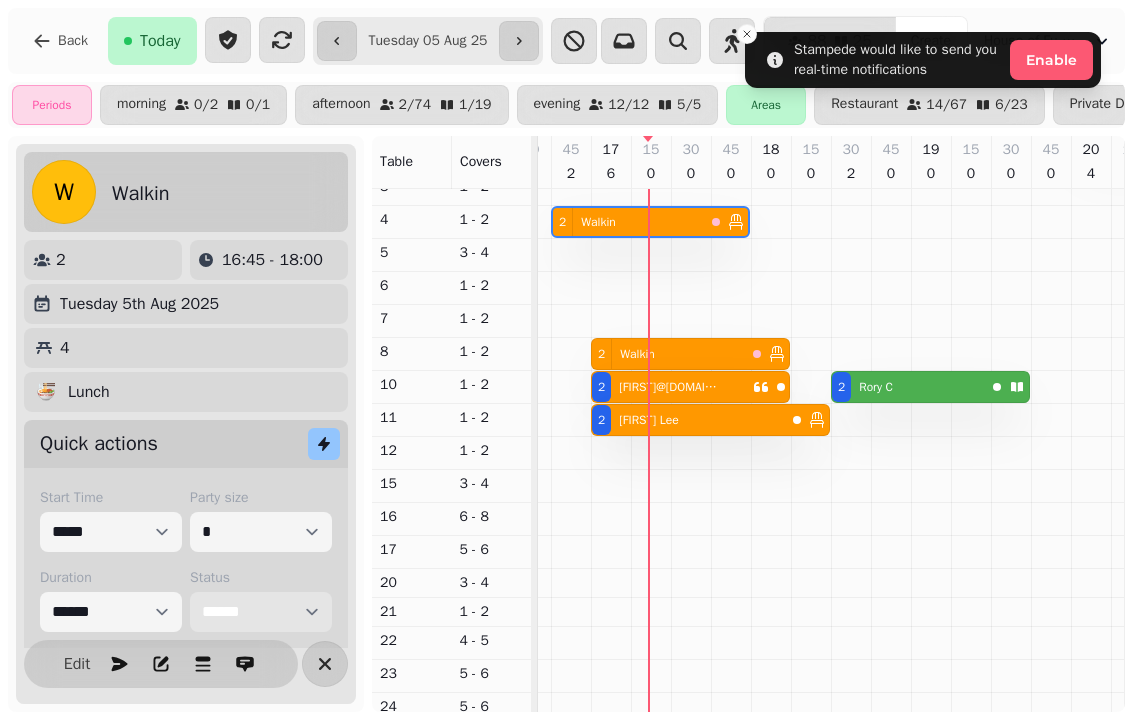 click on "**********" at bounding box center (261, 612) 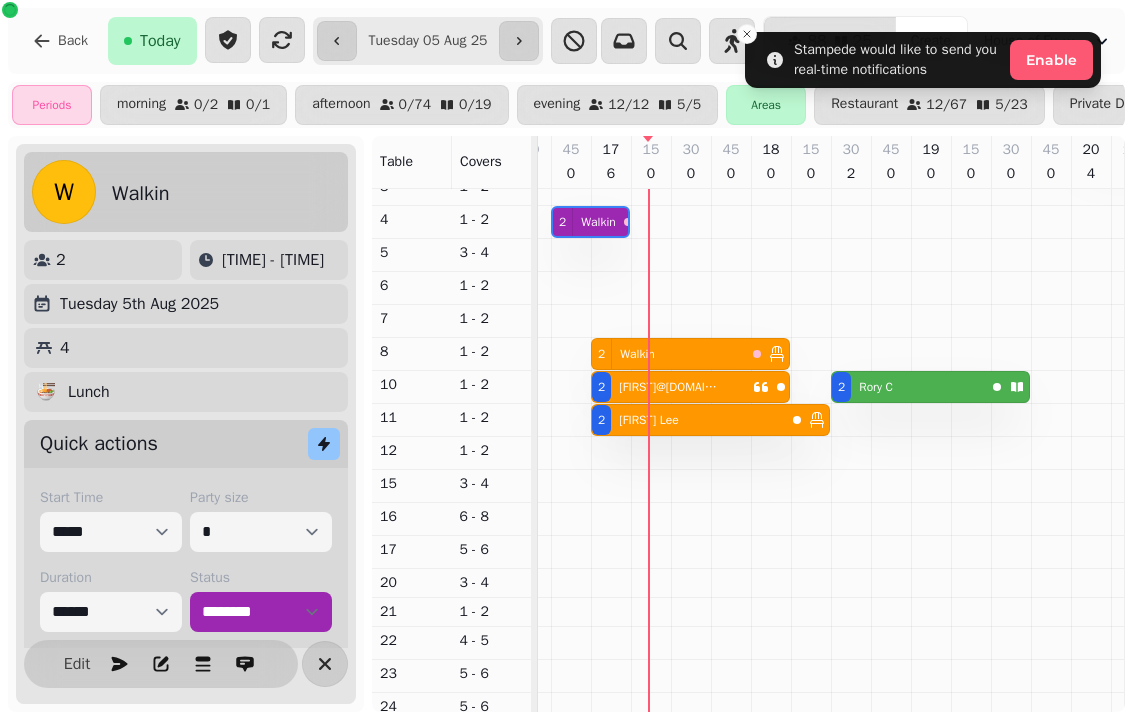 select on "*" 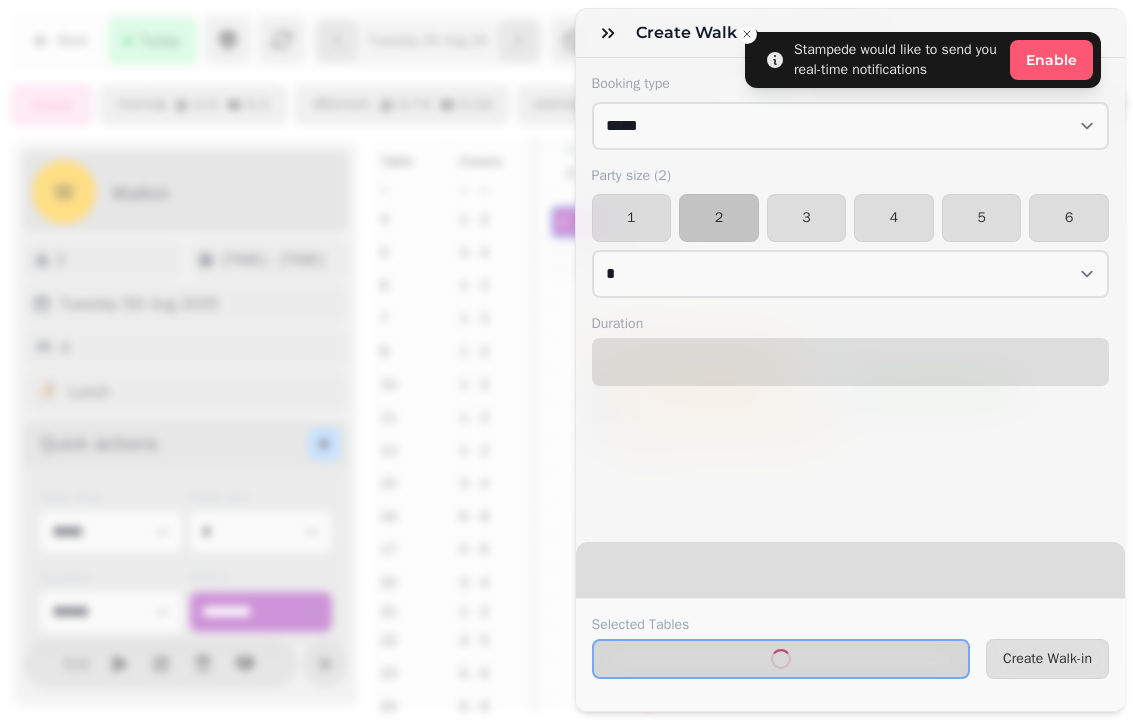 select on "****" 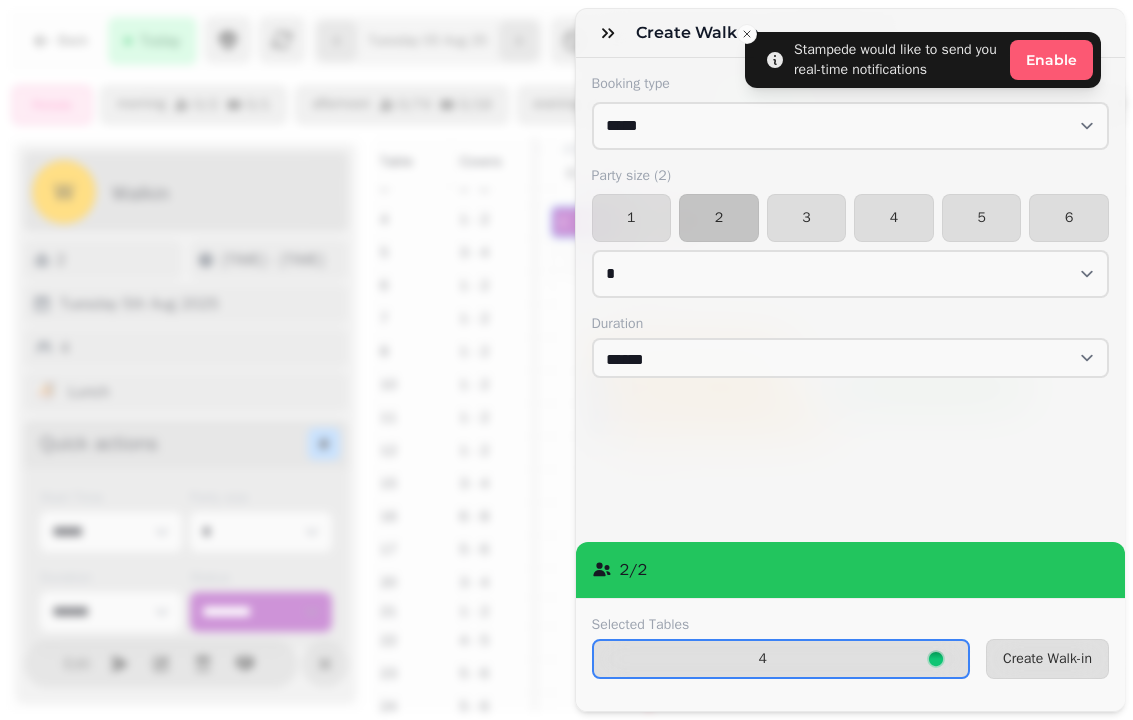 click on "Create Walk-in" at bounding box center [1047, 659] 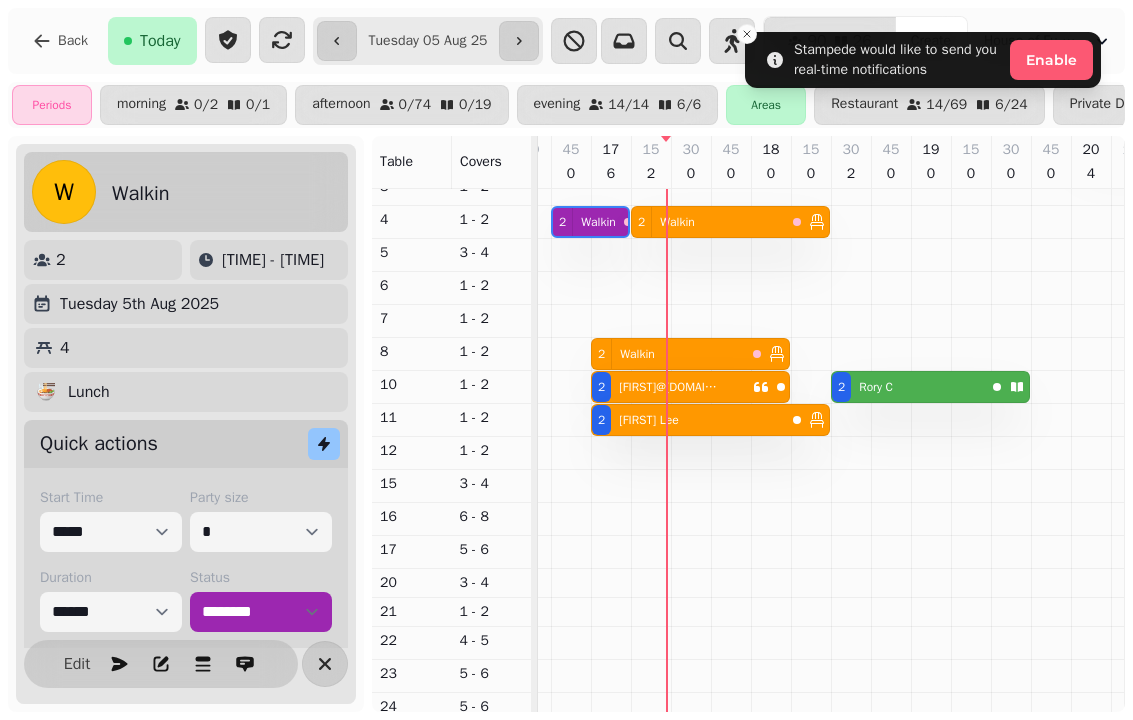 select on "*" 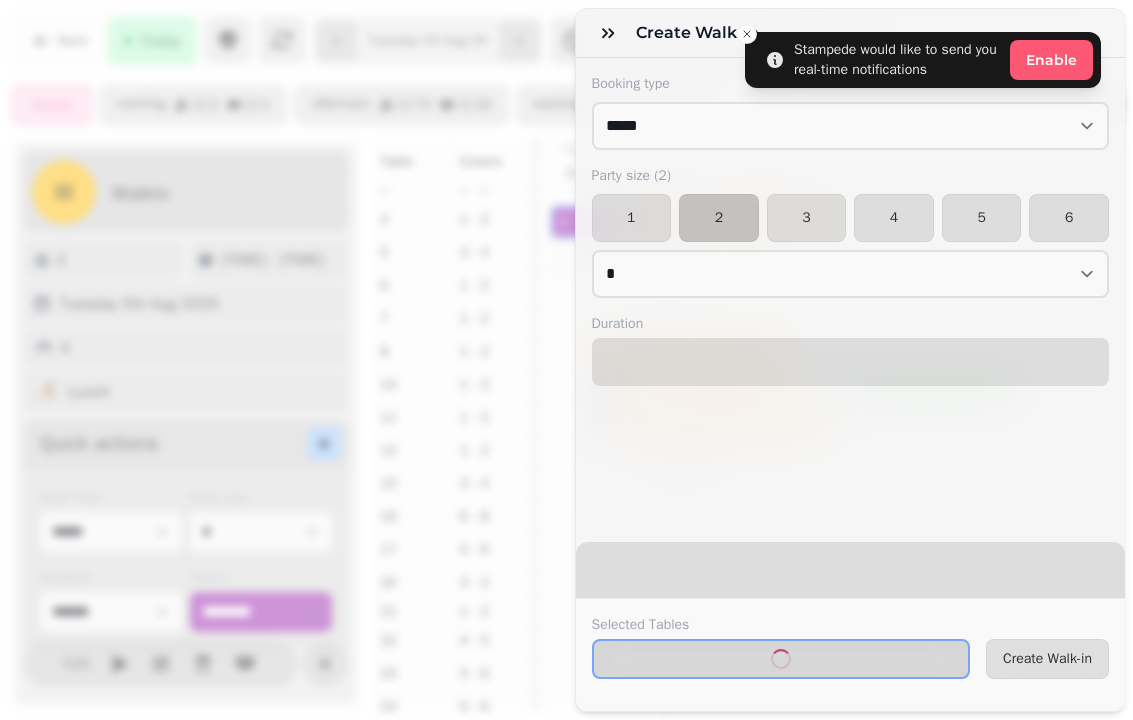 select on "****" 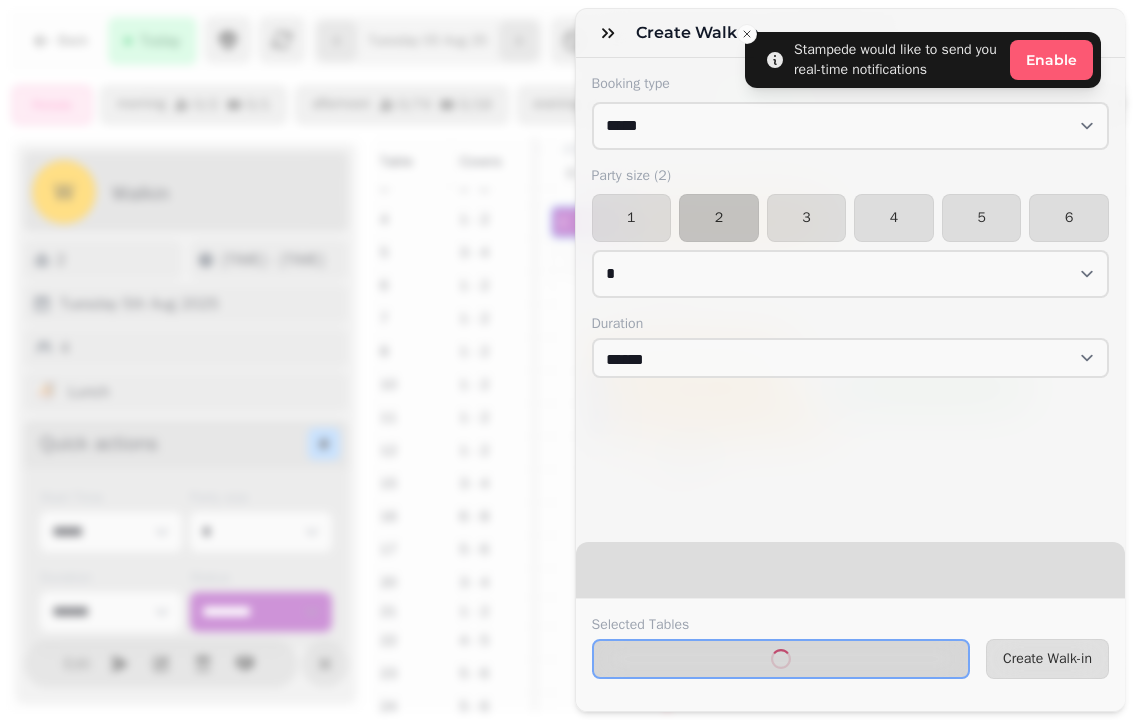 click on "Create Walk-in" at bounding box center (1047, 659) 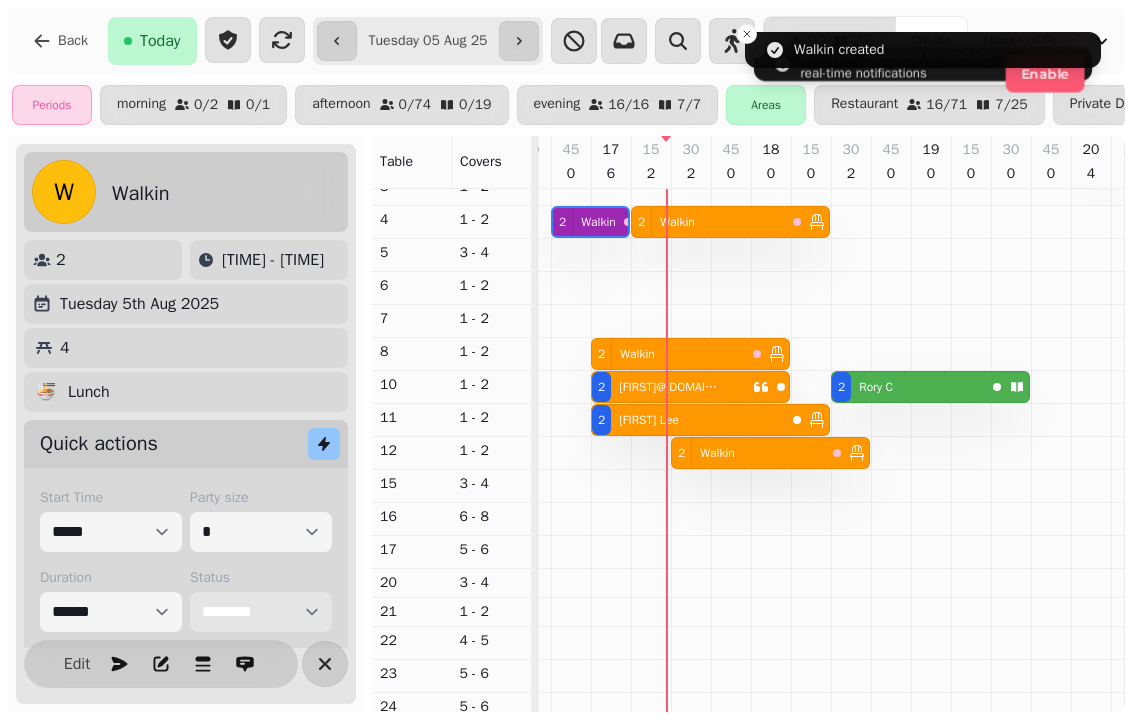 scroll, scrollTop: 0, scrollLeft: 818, axis: horizontal 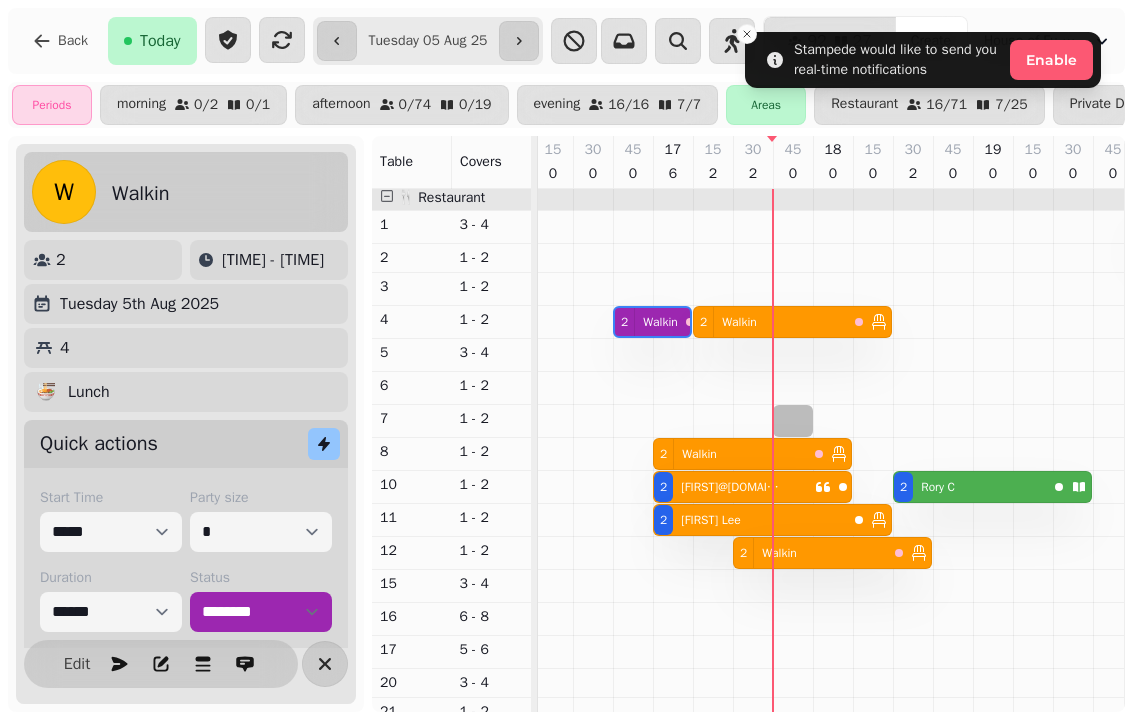 select on "**********" 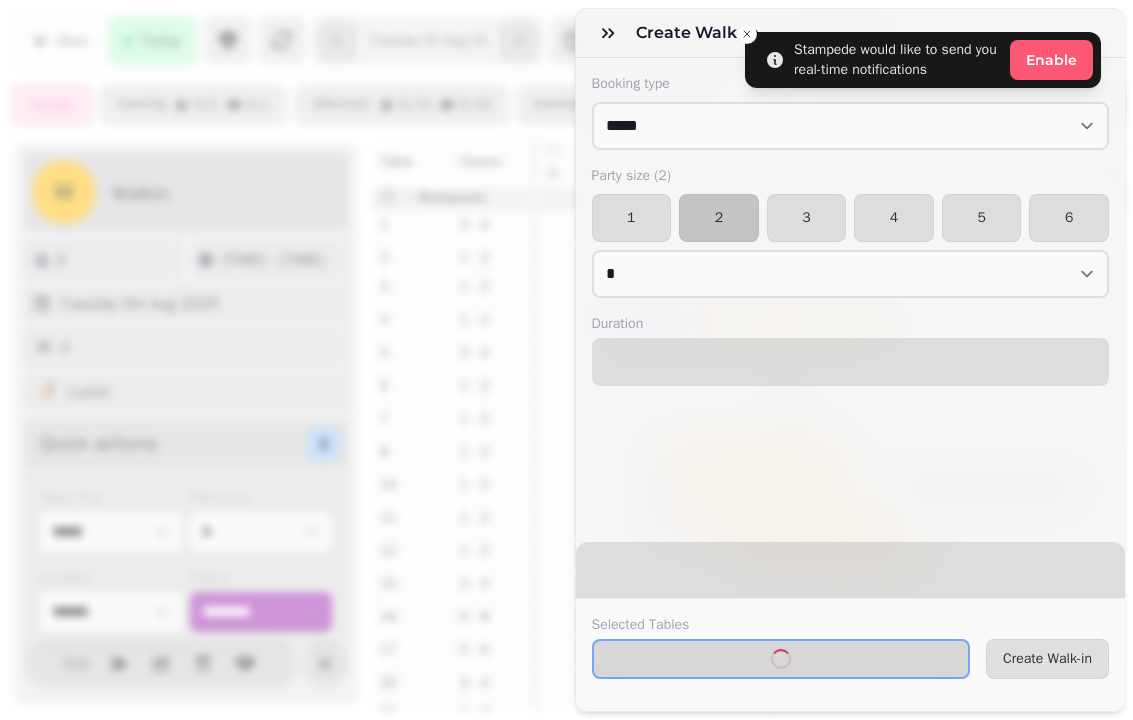 select on "****" 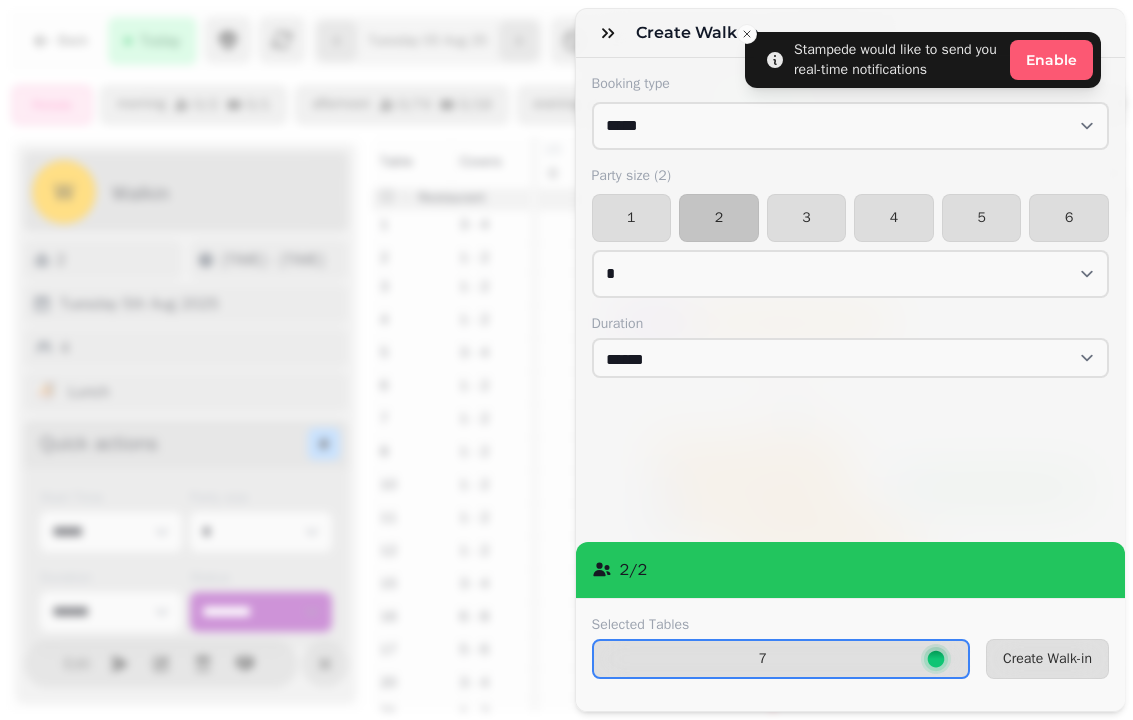 click on "Create Walk-in" at bounding box center [1047, 659] 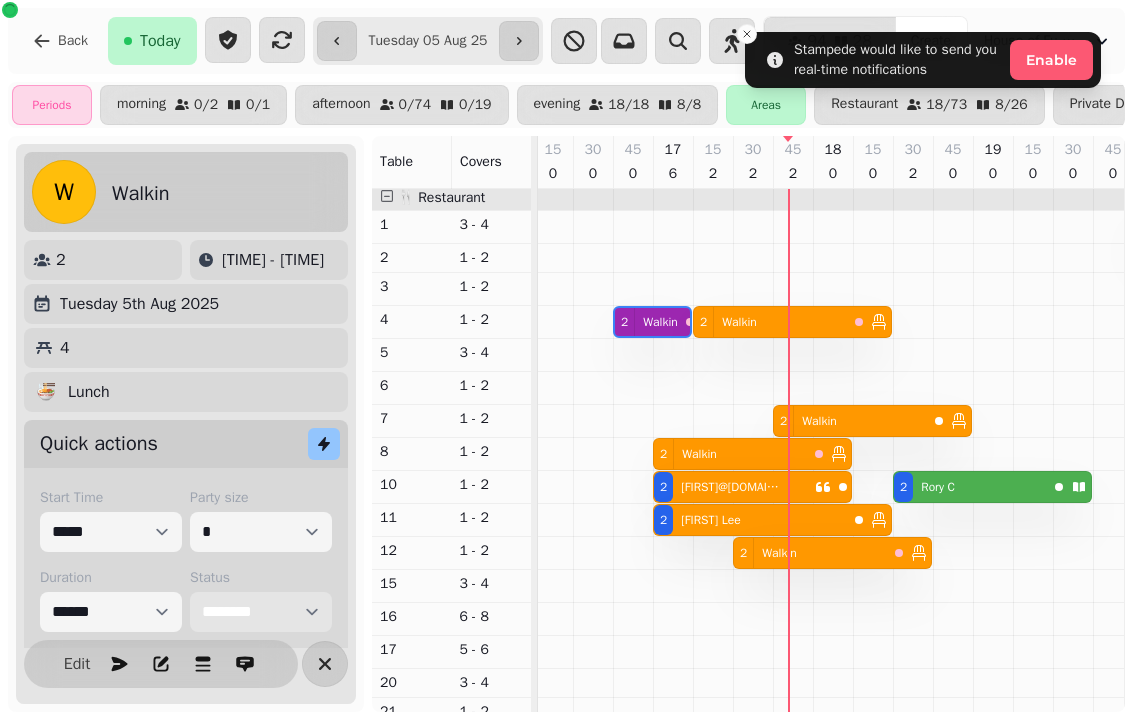 scroll, scrollTop: 32, scrollLeft: 862, axis: both 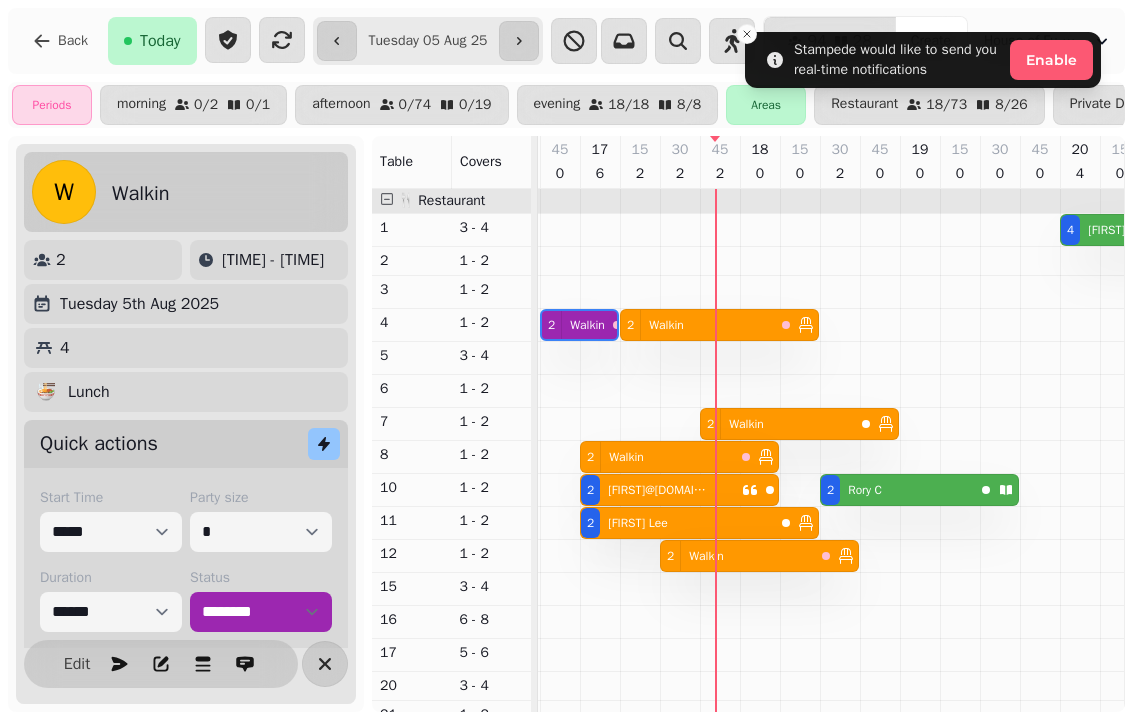 select on "**********" 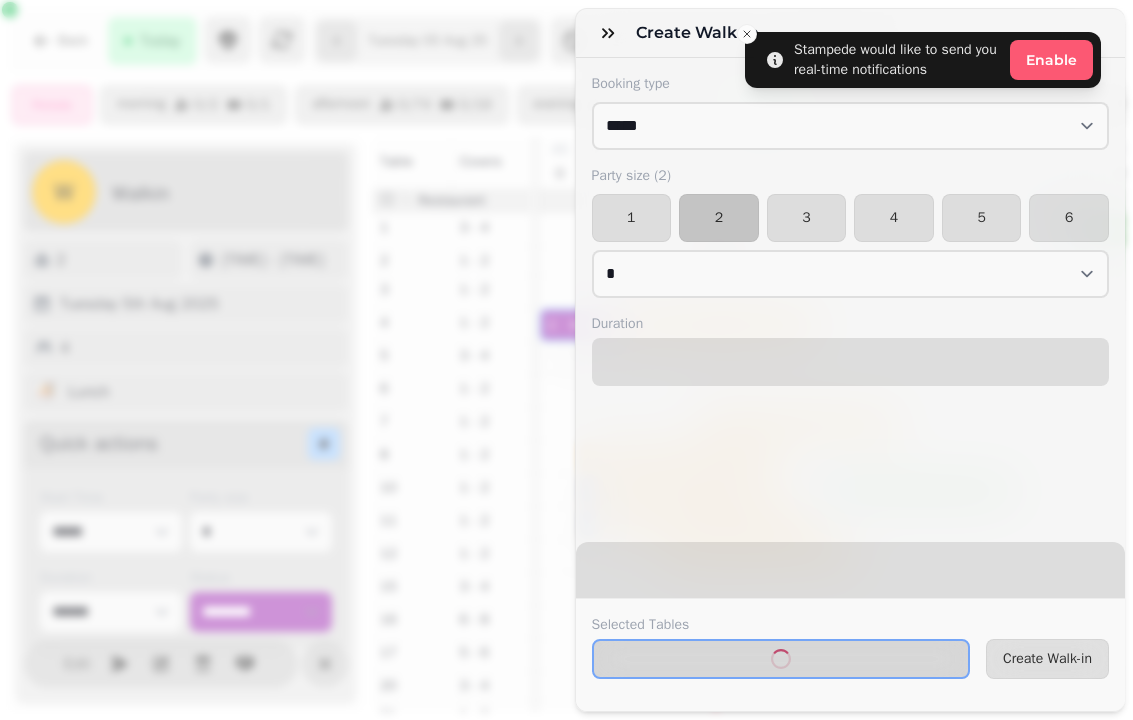 select on "****" 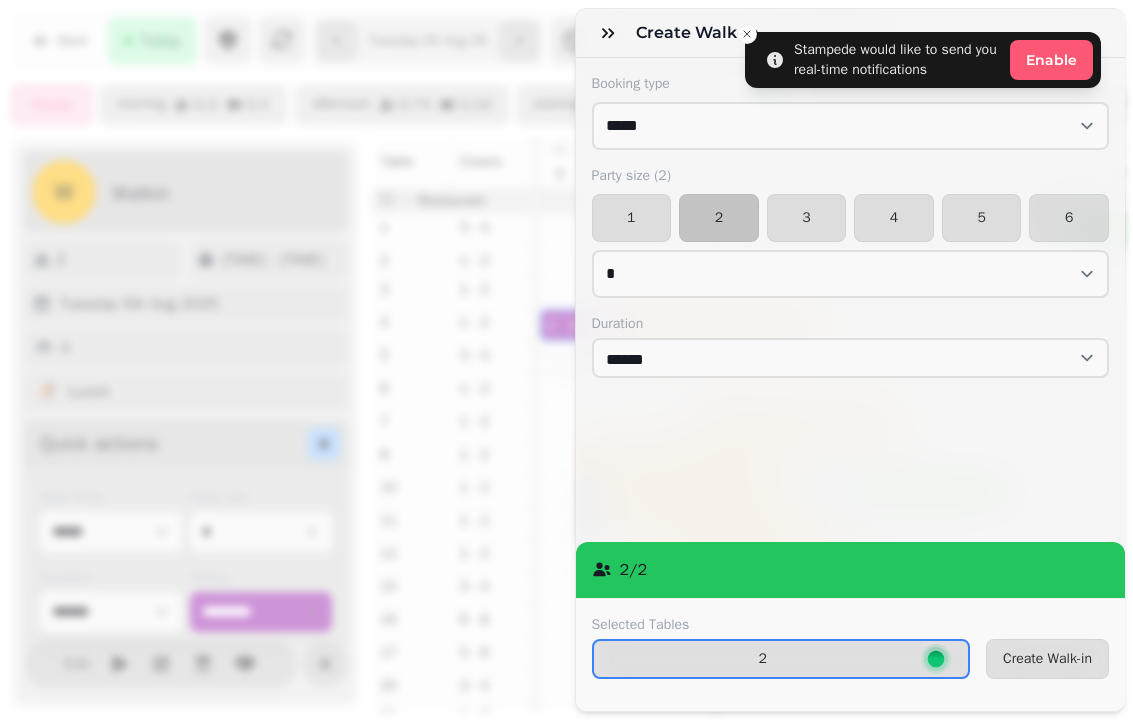 click 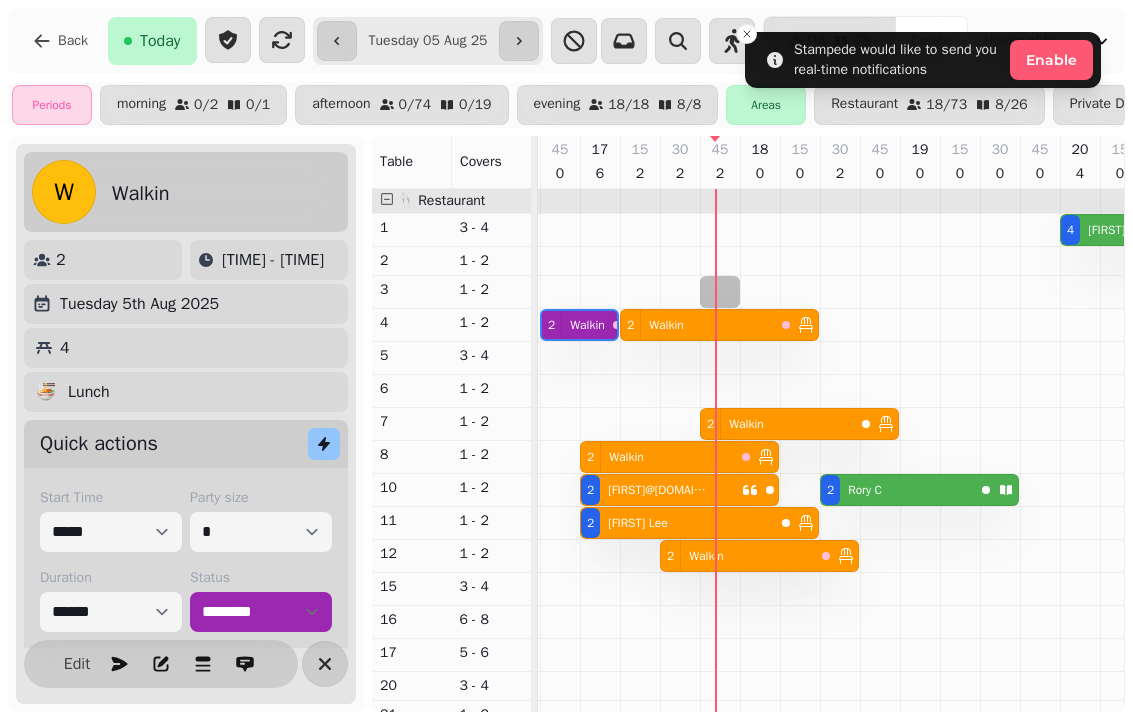 select on "**********" 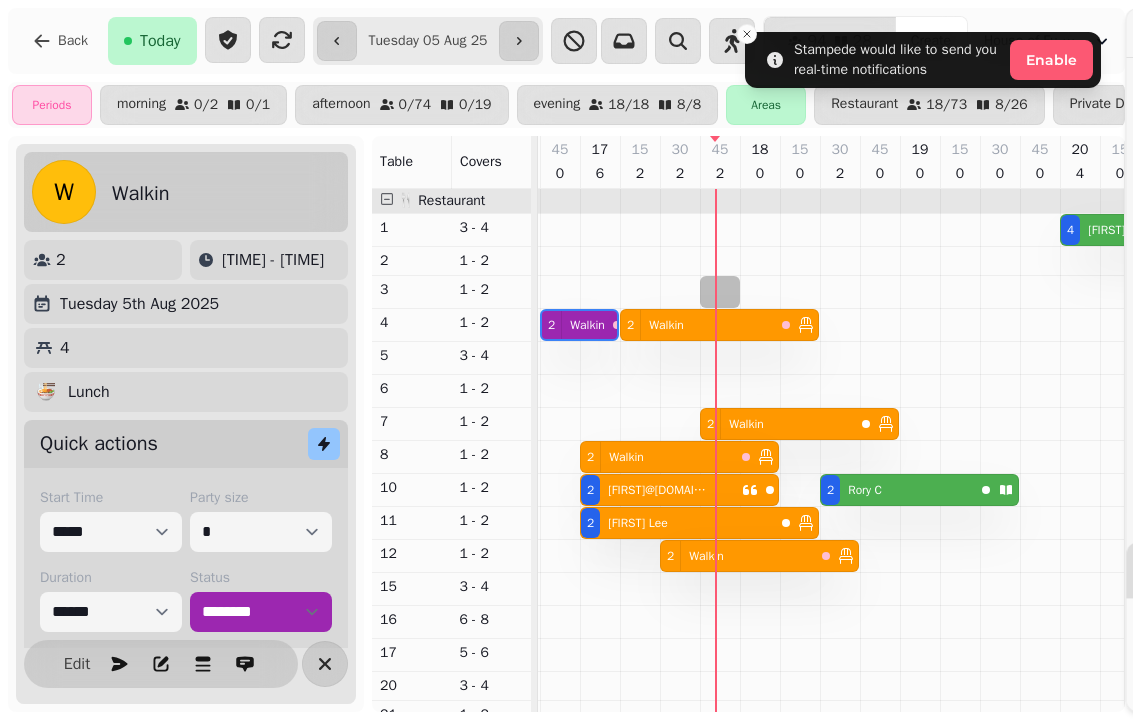 select on "****" 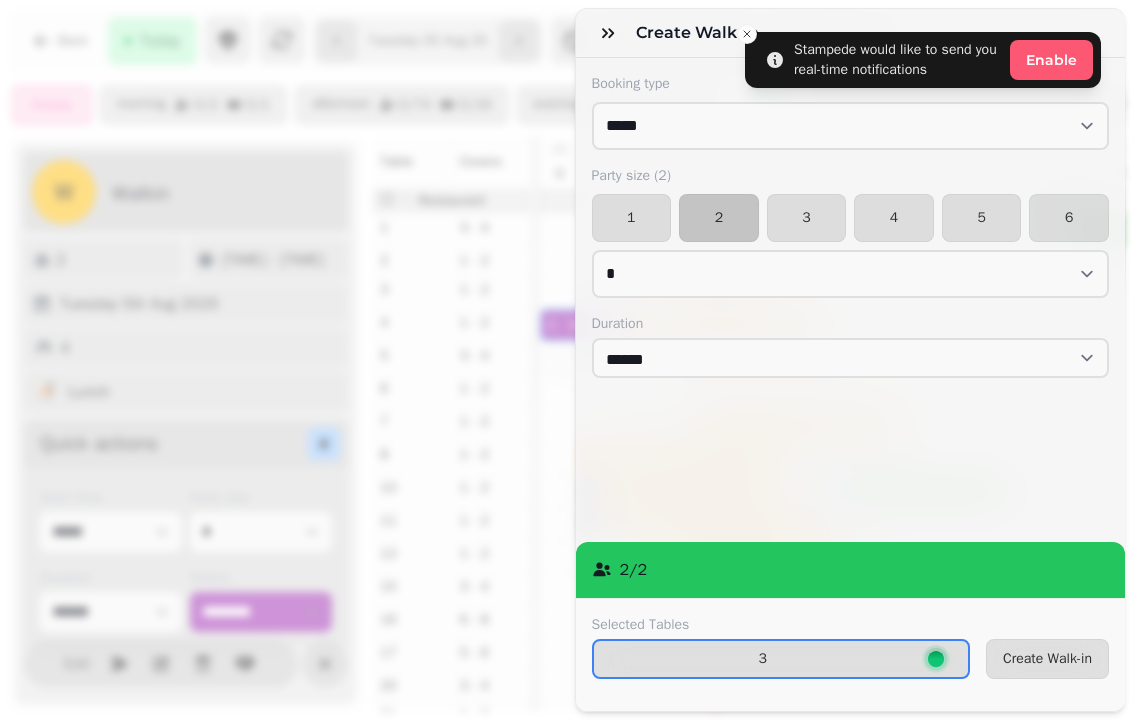 click on "Create Walk-in" at bounding box center [1047, 659] 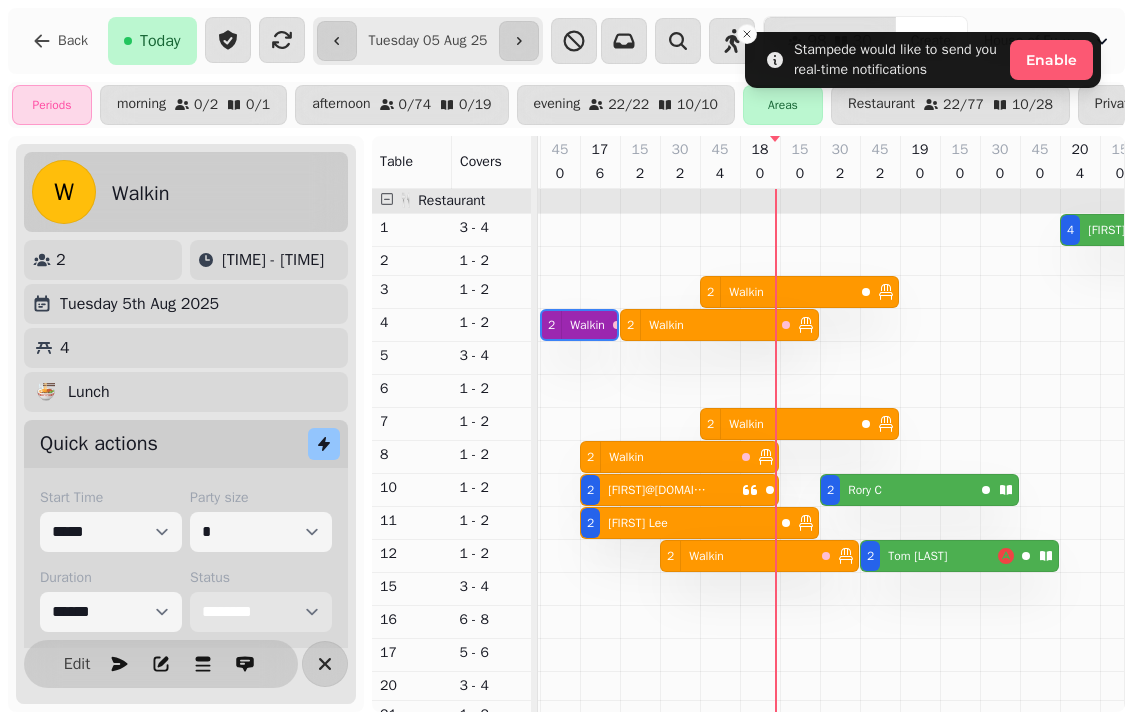 scroll, scrollTop: 3, scrollLeft: 1018, axis: both 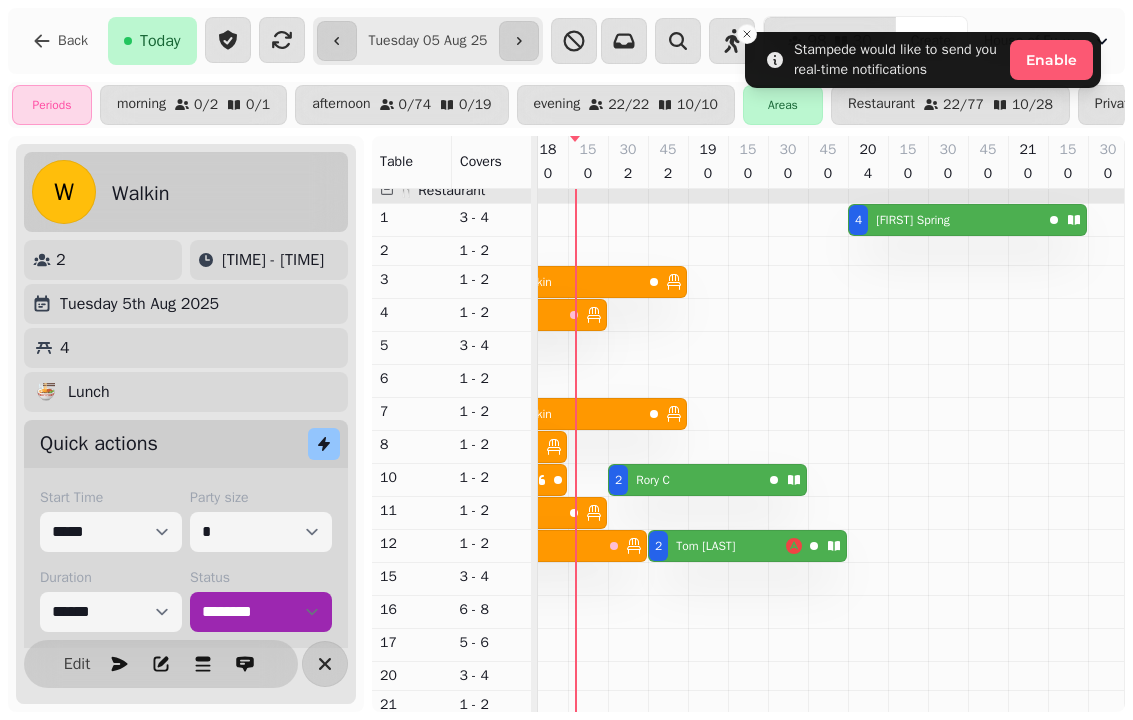click 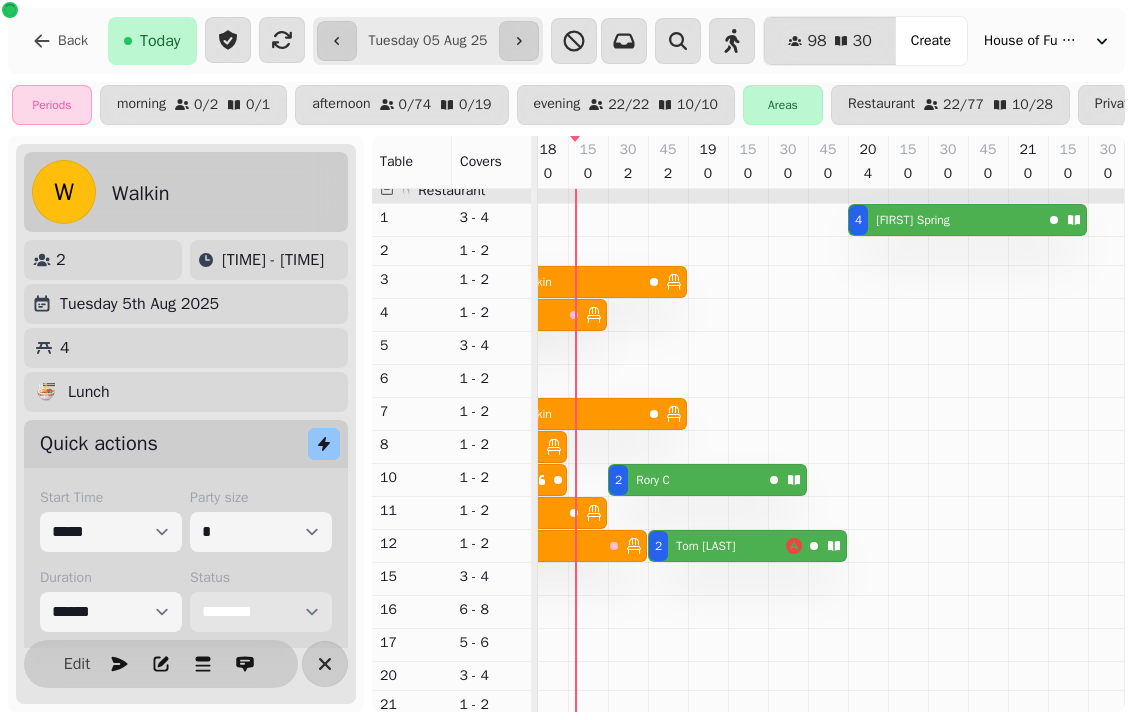 scroll, scrollTop: 21, scrollLeft: 1079, axis: both 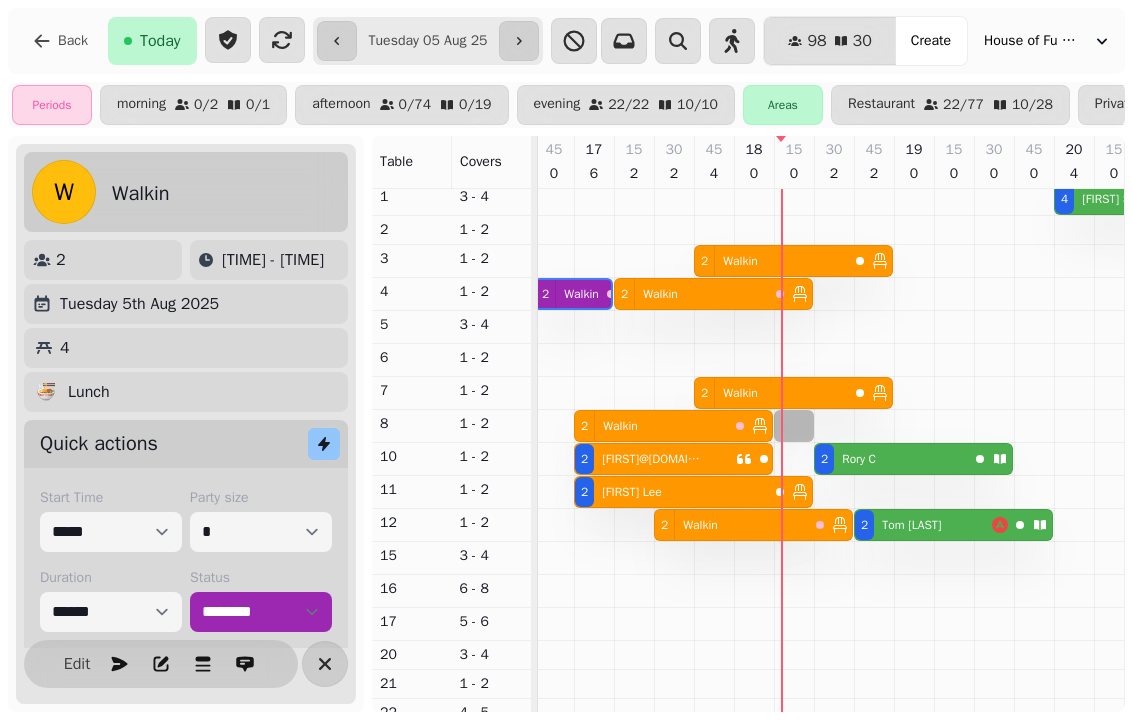 select on "**********" 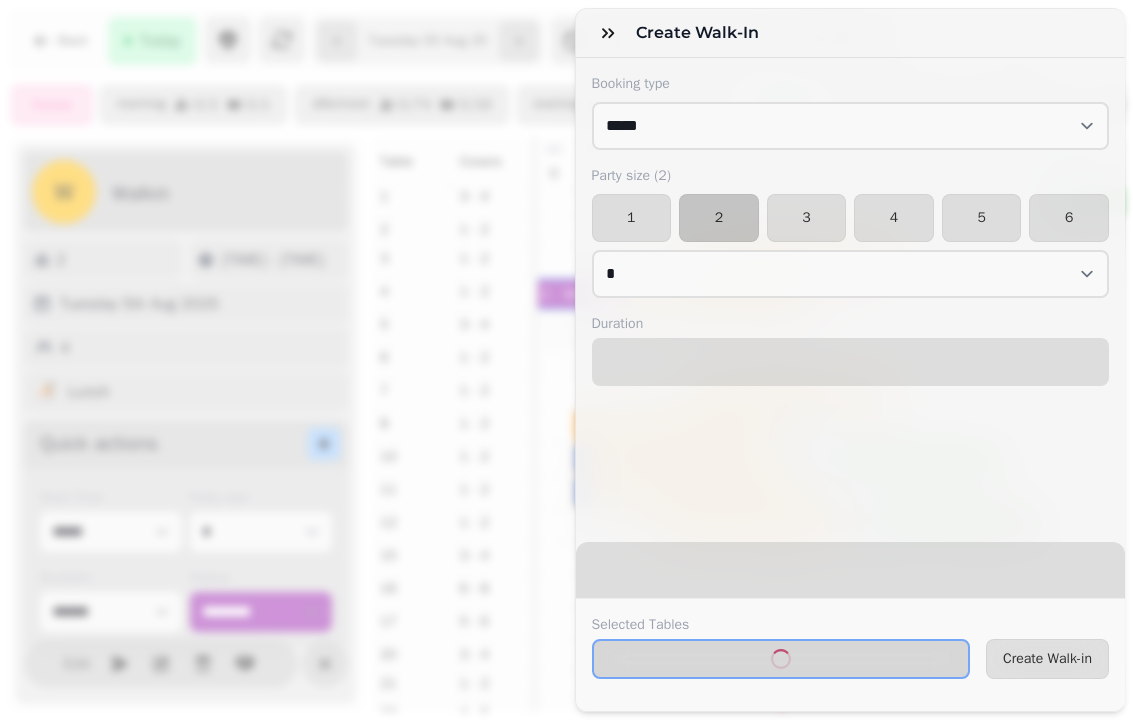 select on "****" 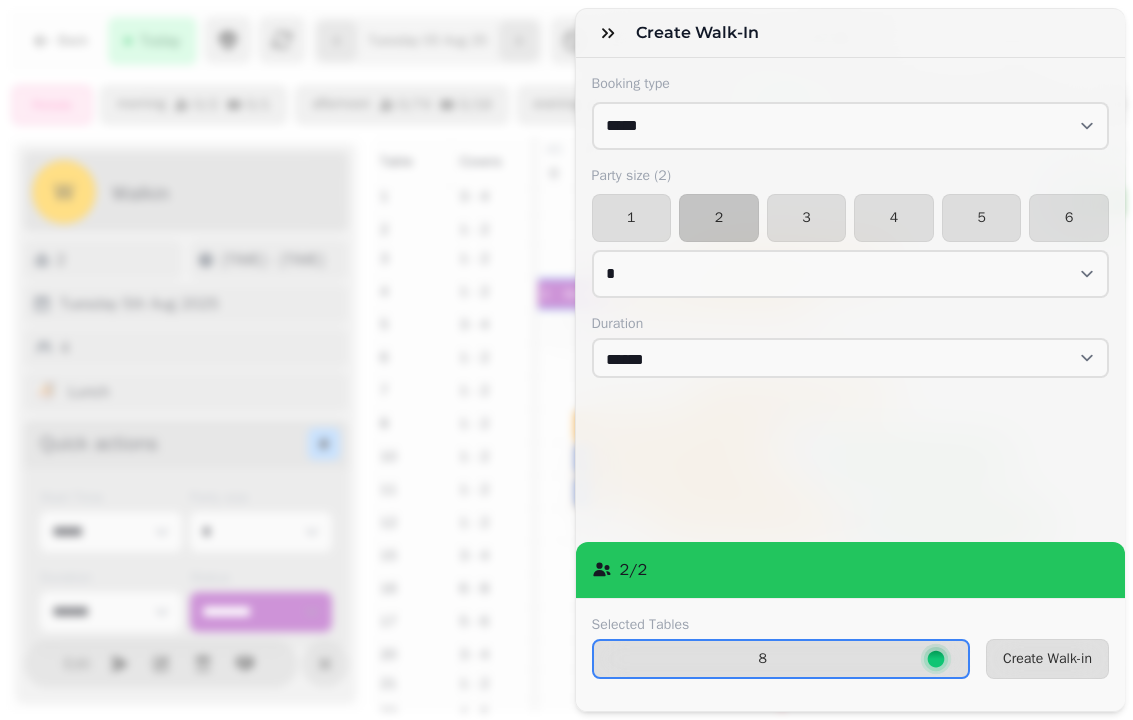 click on "1" at bounding box center [632, 218] 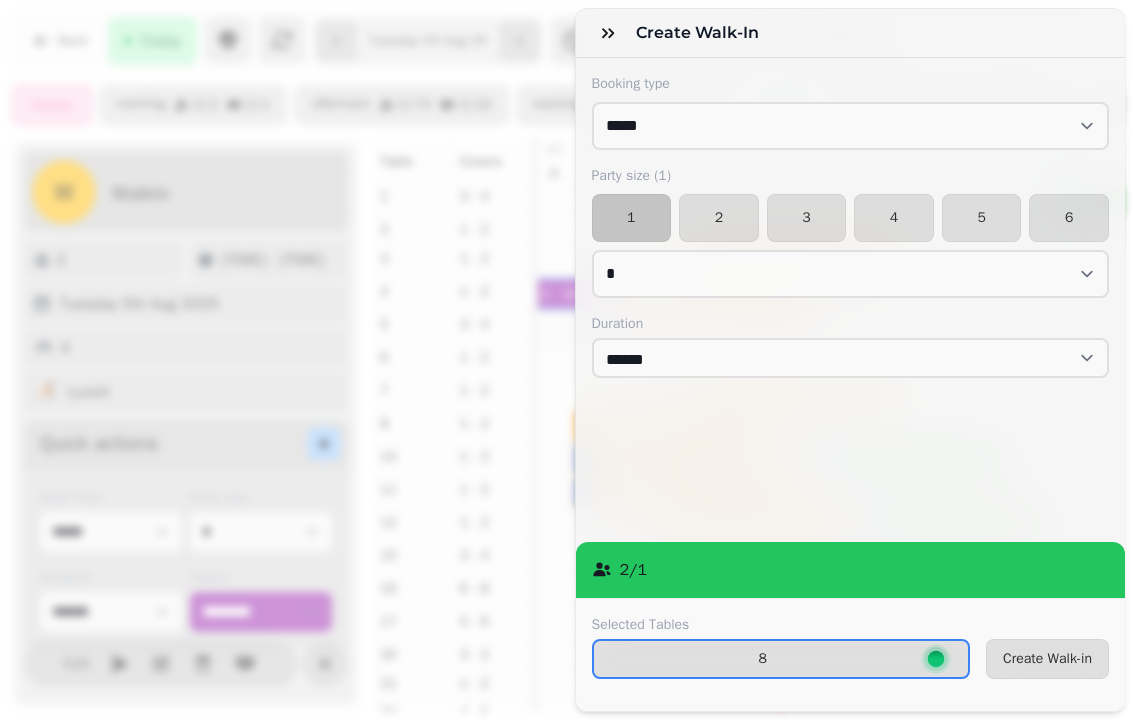 click on "Create Walk-in" at bounding box center [1047, 659] 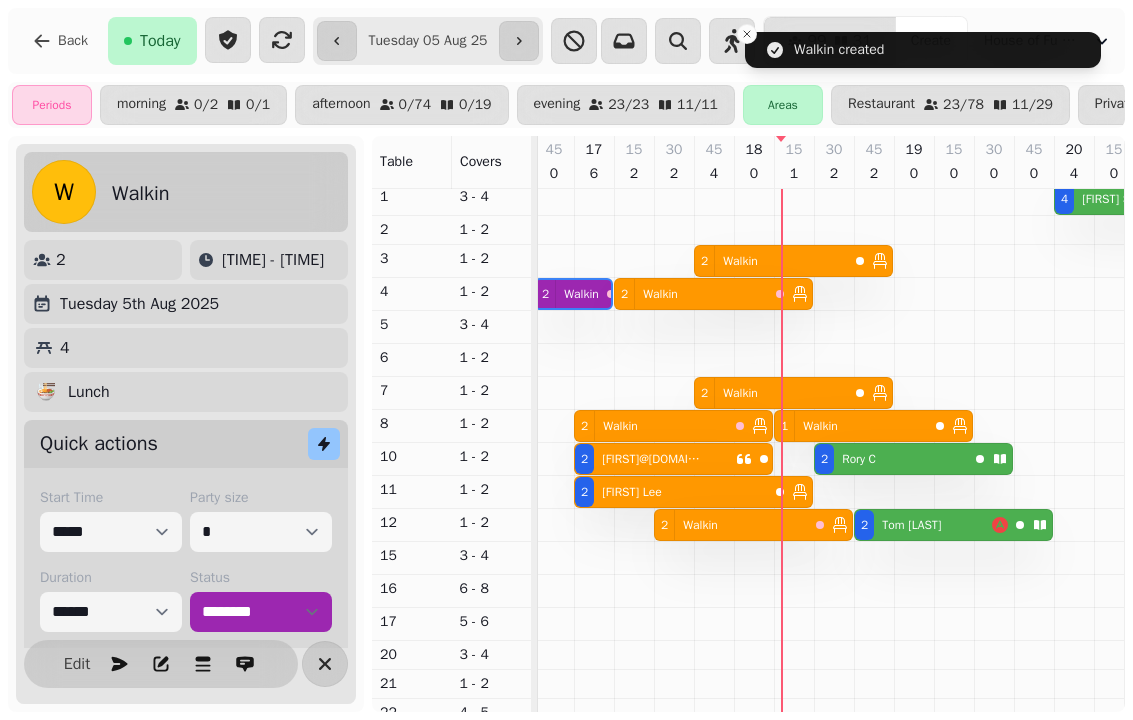 click on "2 Walkin" at bounding box center [651, 426] 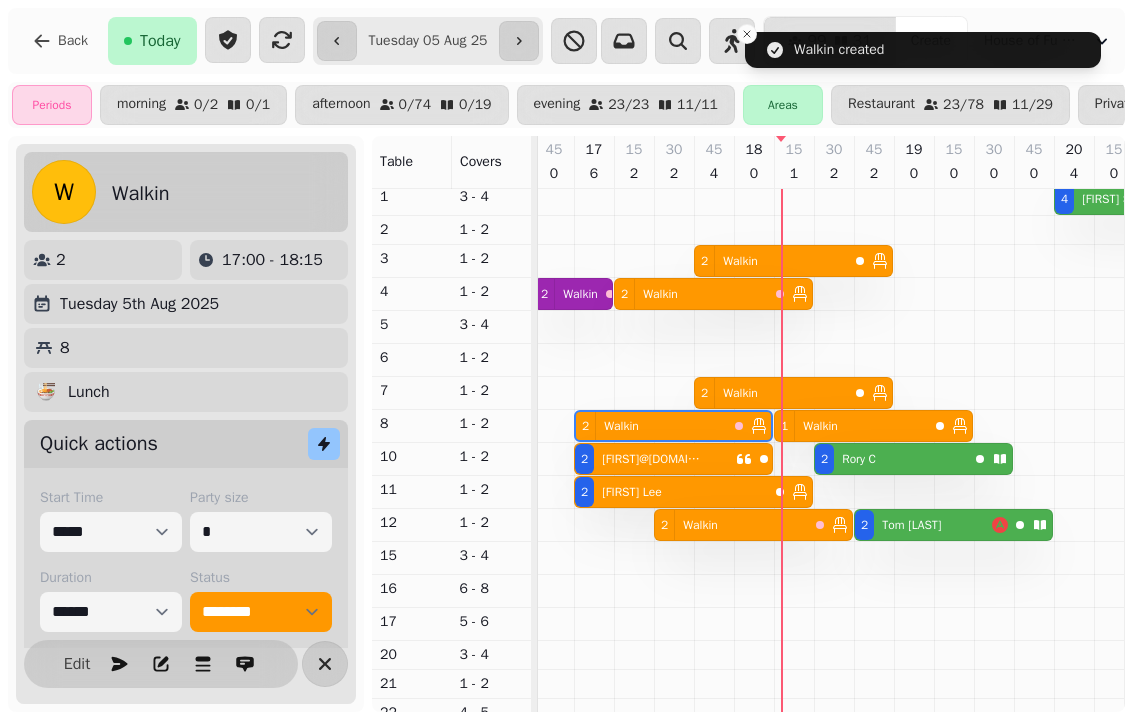 scroll, scrollTop: 0, scrollLeft: 867, axis: horizontal 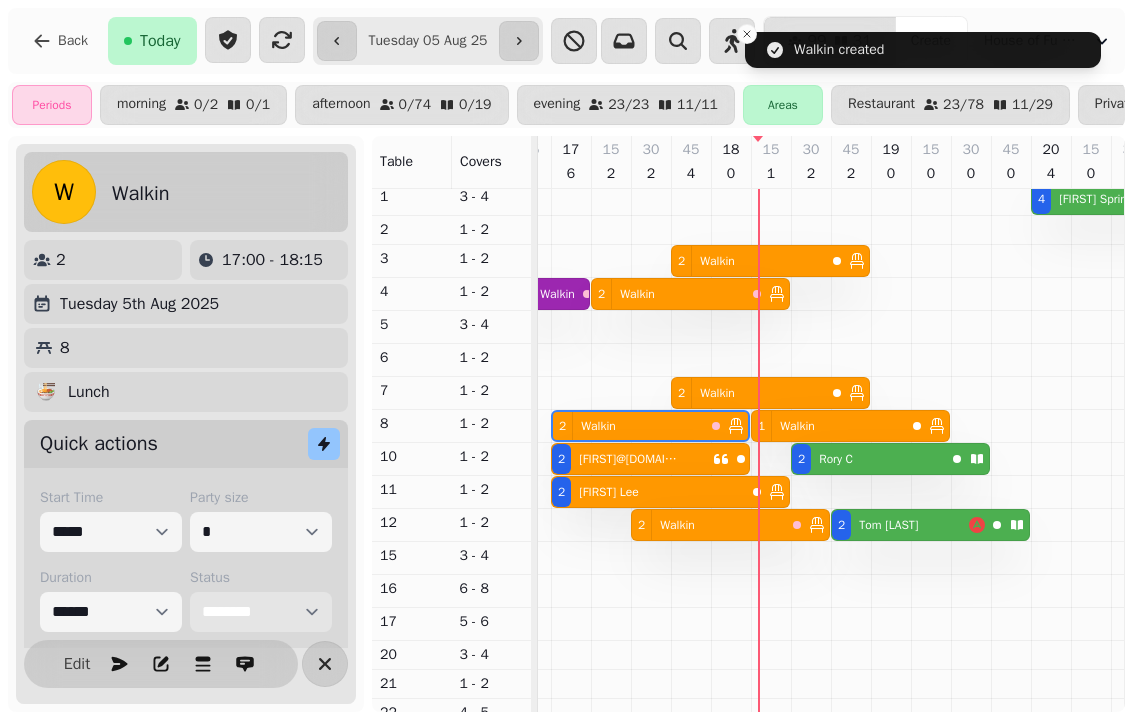 click on "**********" at bounding box center [261, 612] 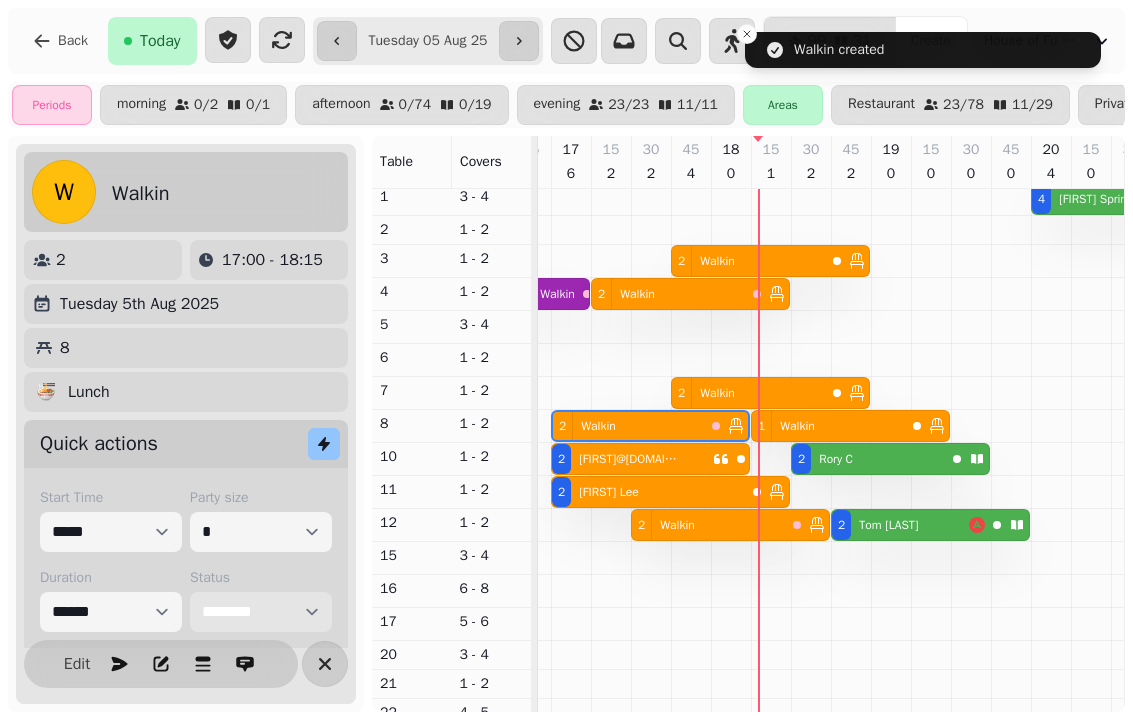 select on "********" 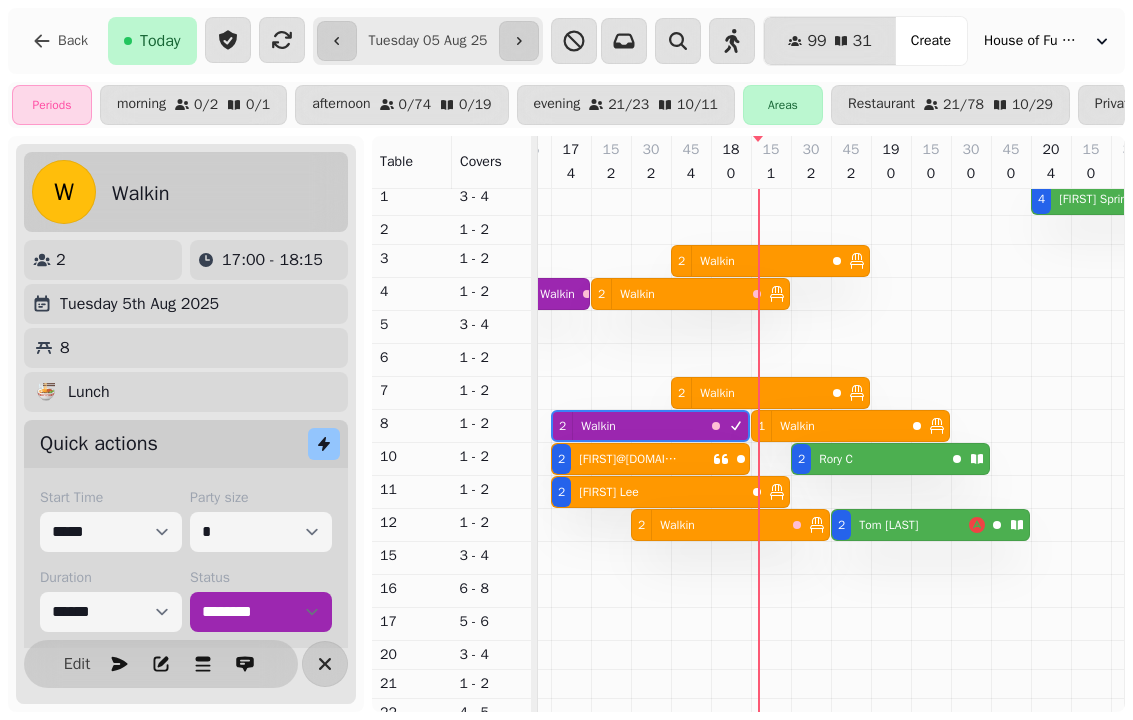click 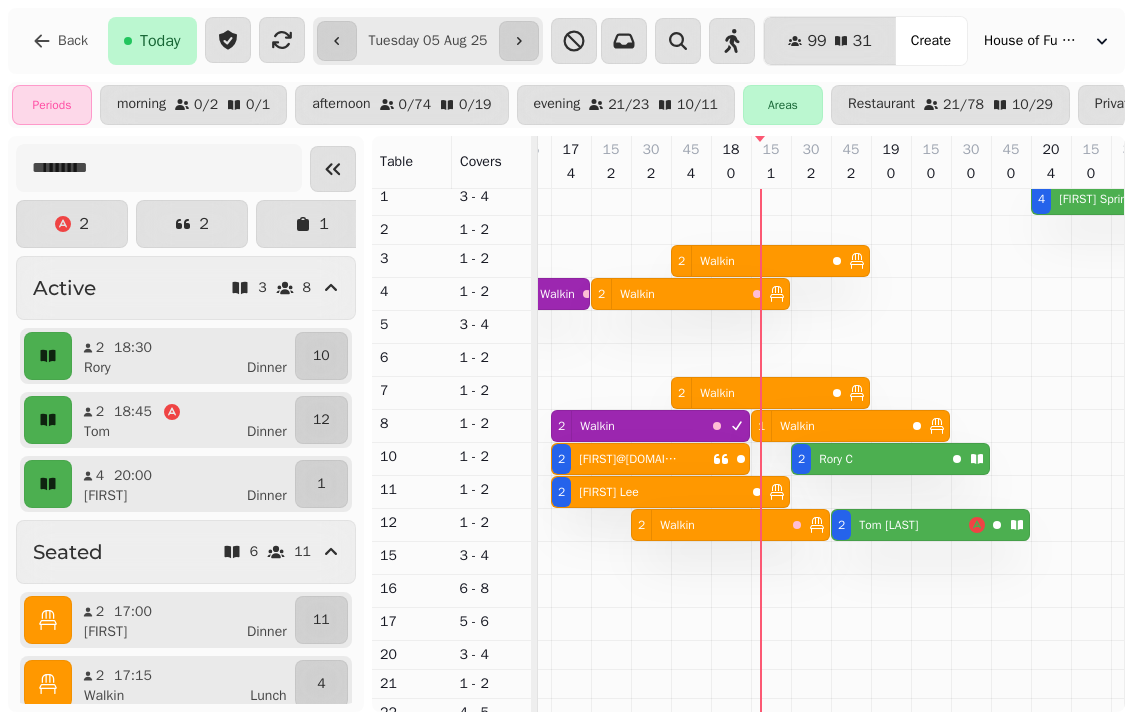 scroll, scrollTop: 7, scrollLeft: 901, axis: both 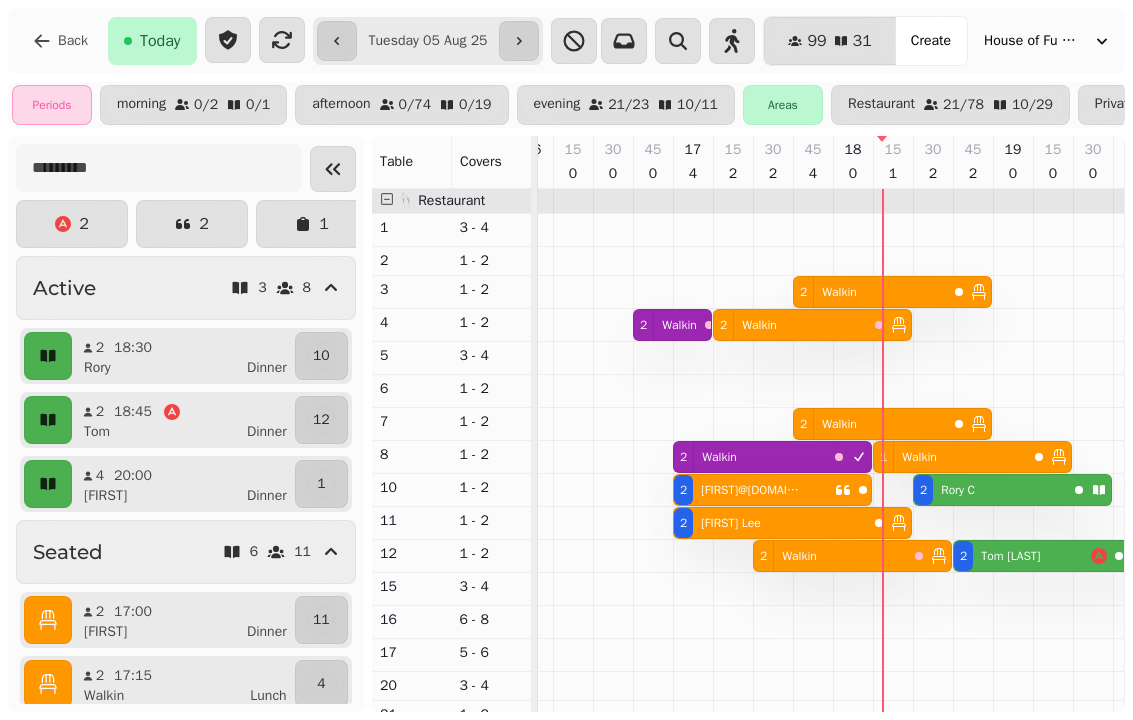 click on "Tom   Gibney" at bounding box center [1010, 556] 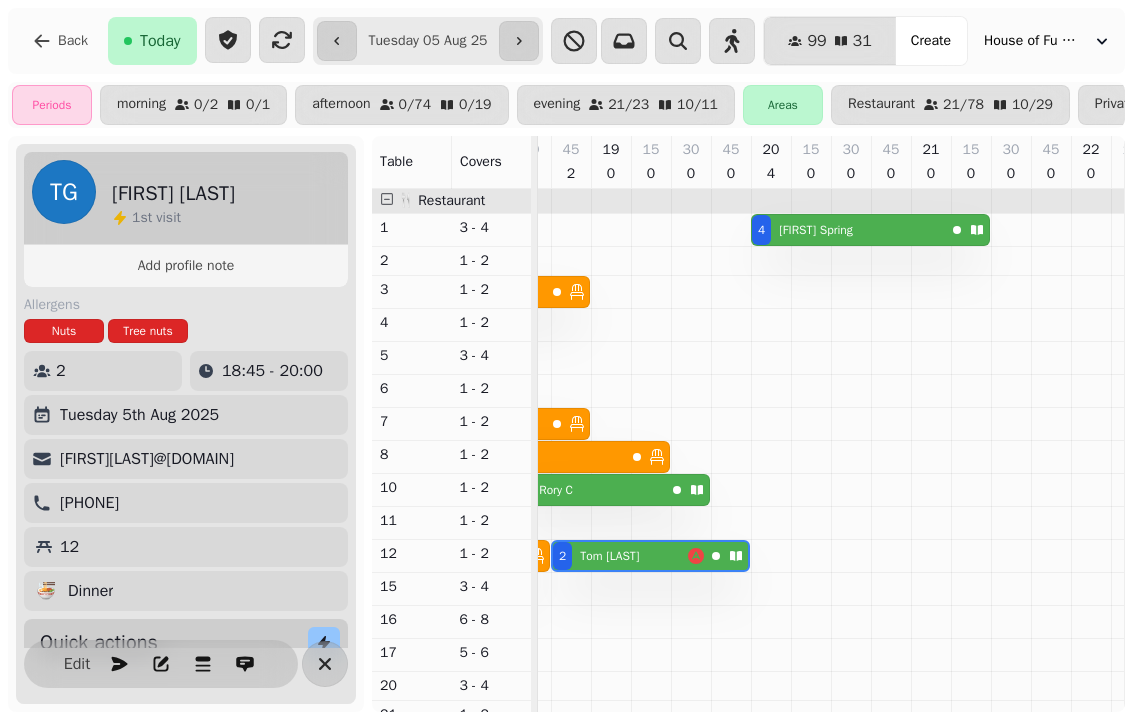 click on "Edit" at bounding box center [186, 664] 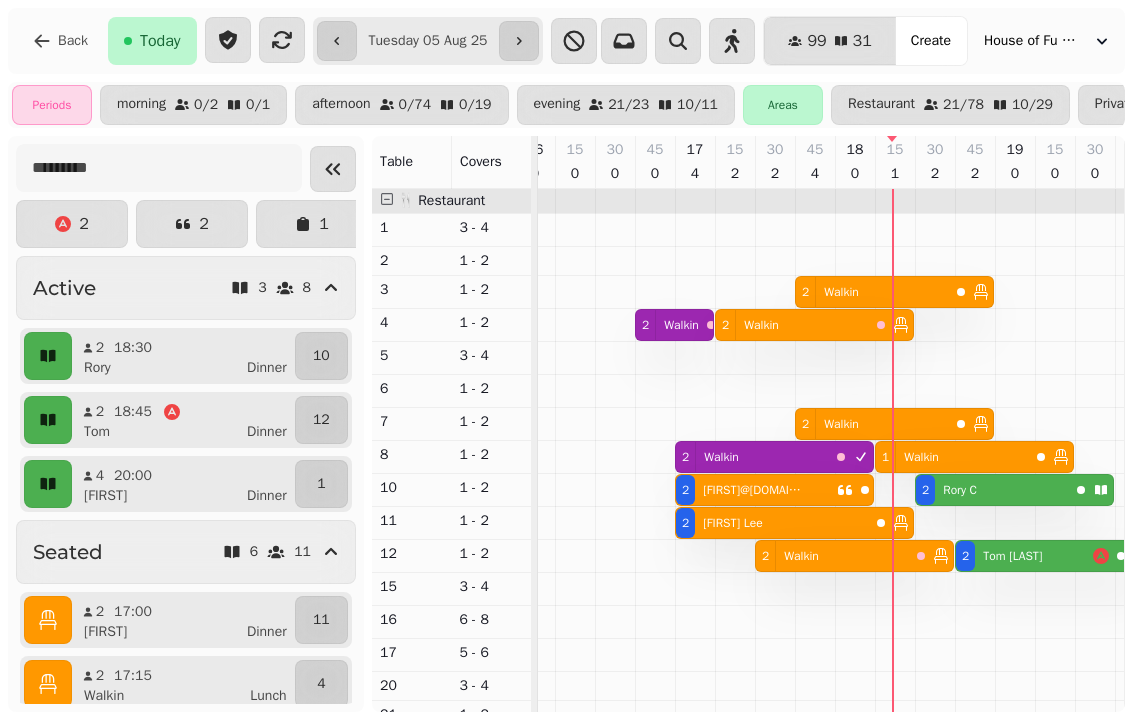 scroll, scrollTop: 0, scrollLeft: 750, axis: horizontal 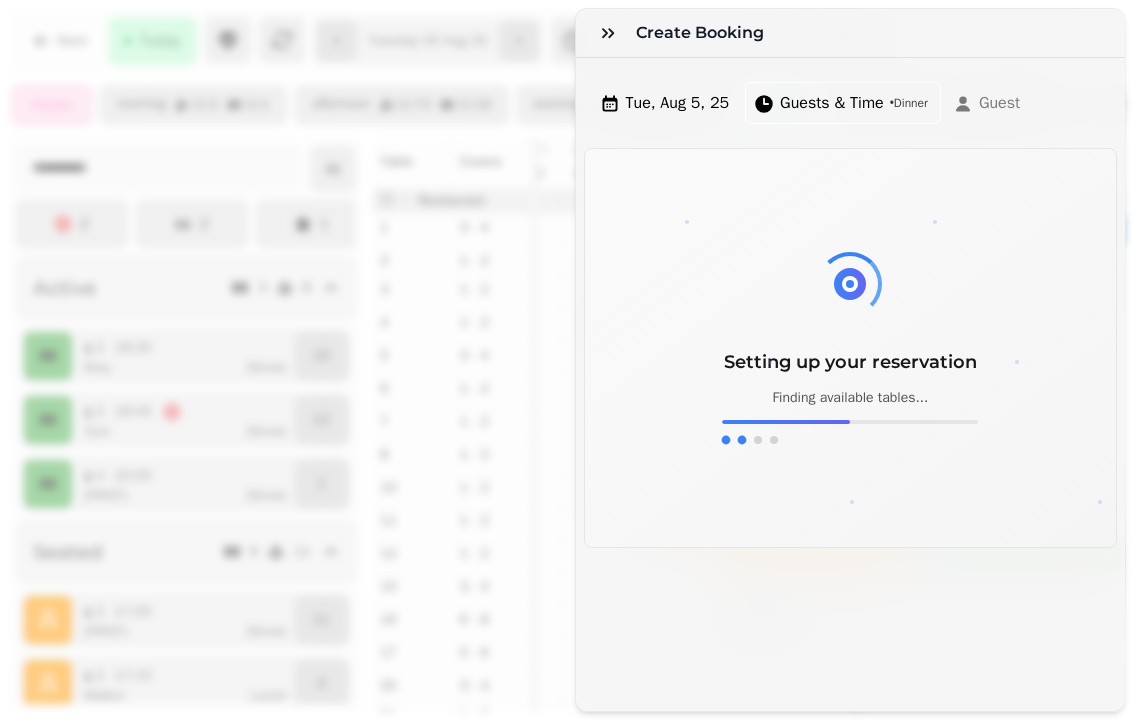 click at bounding box center [608, 33] 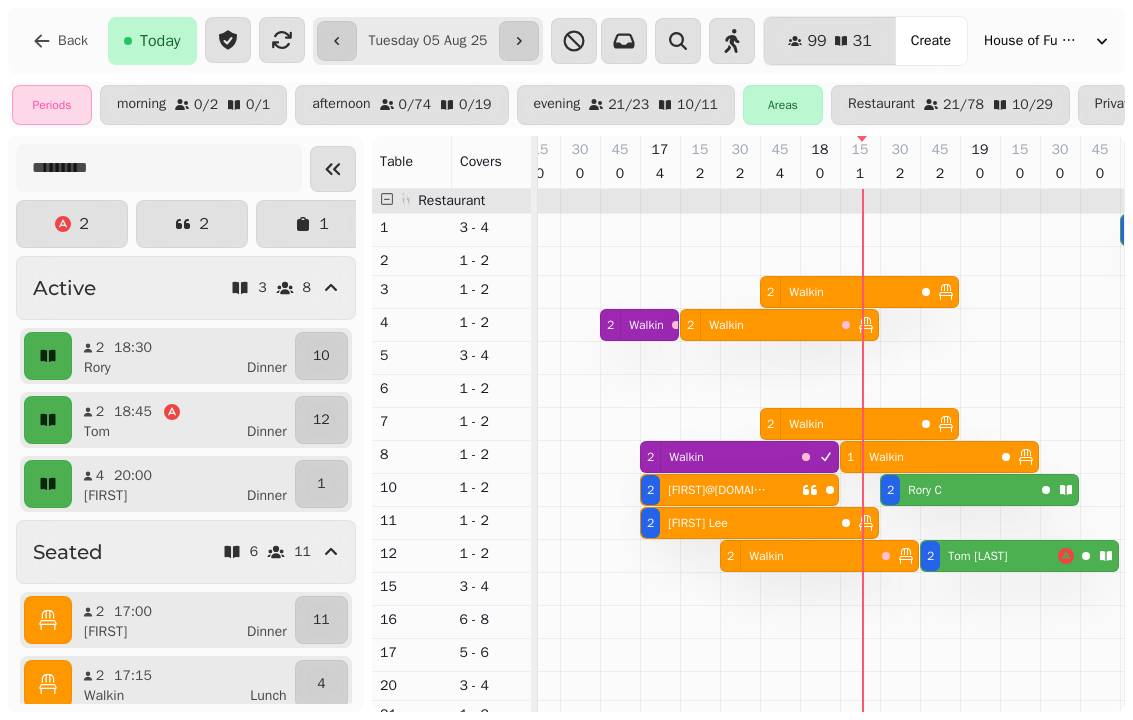 click on "[LAST]<3   [FIRST]" at bounding box center (720, 490) 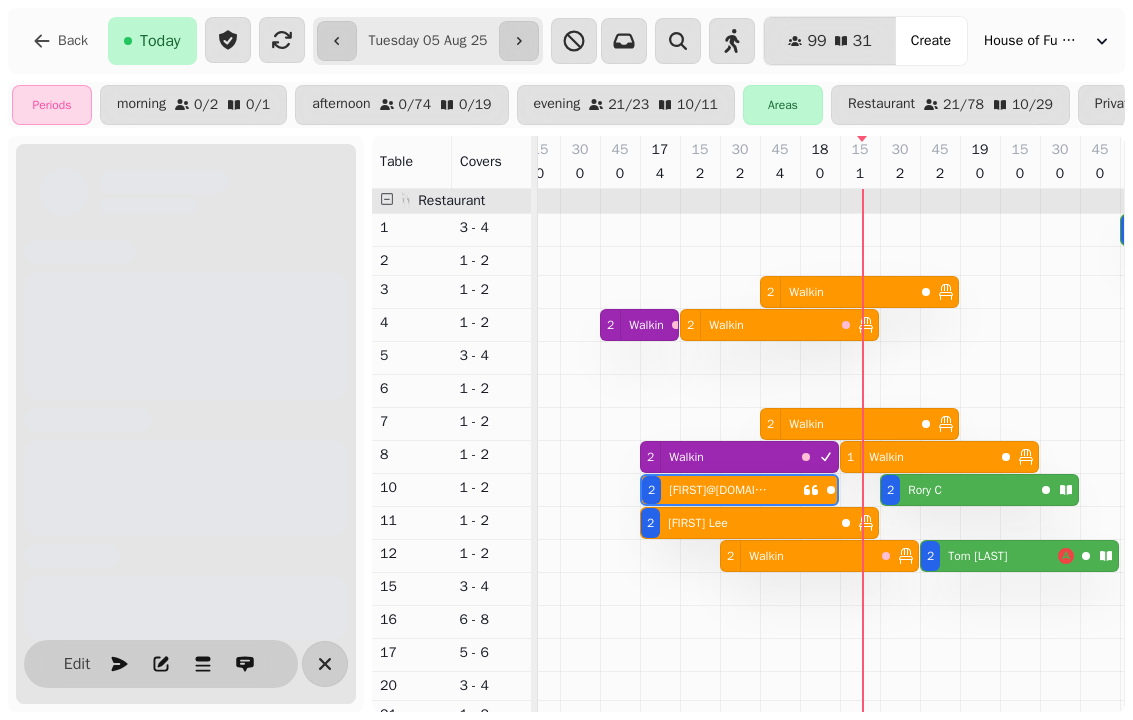 scroll, scrollTop: 0, scrollLeft: 867, axis: horizontal 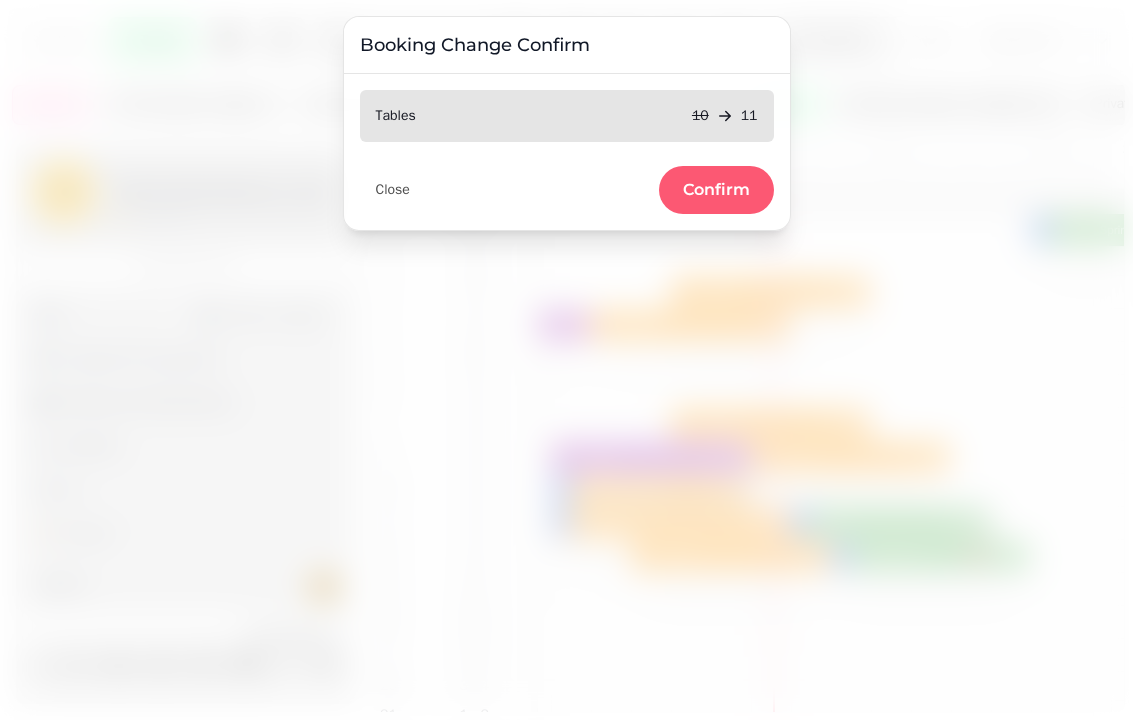 click on "Confirm" at bounding box center (716, 190) 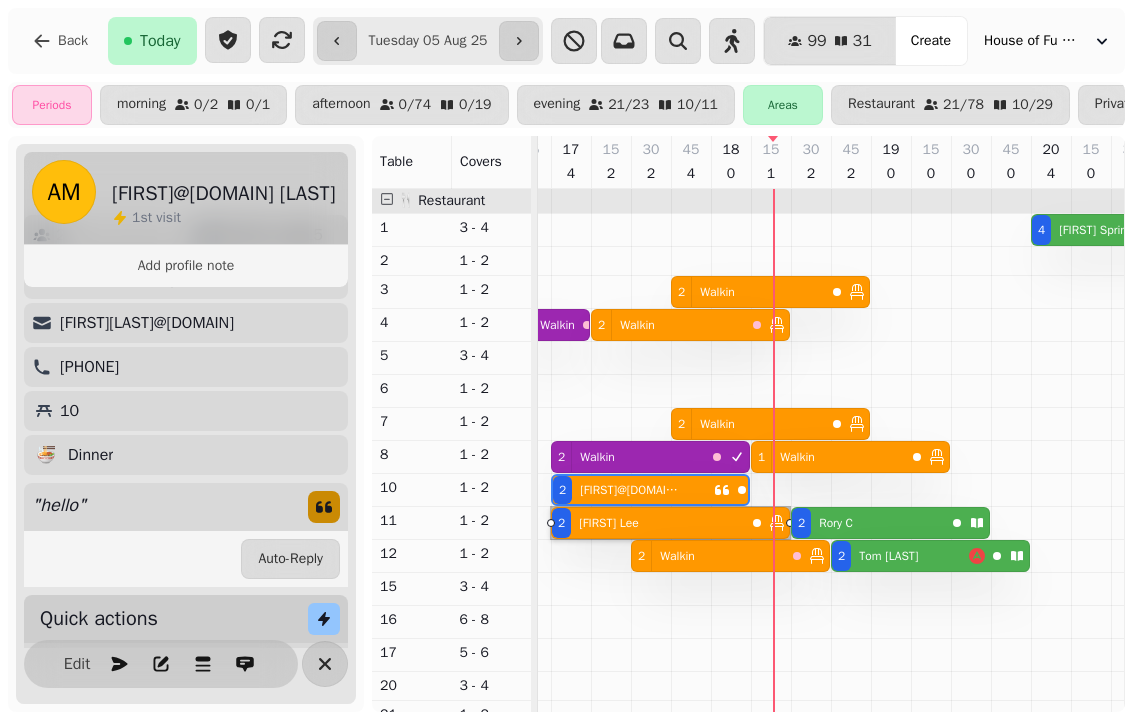 scroll, scrollTop: 179, scrollLeft: 0, axis: vertical 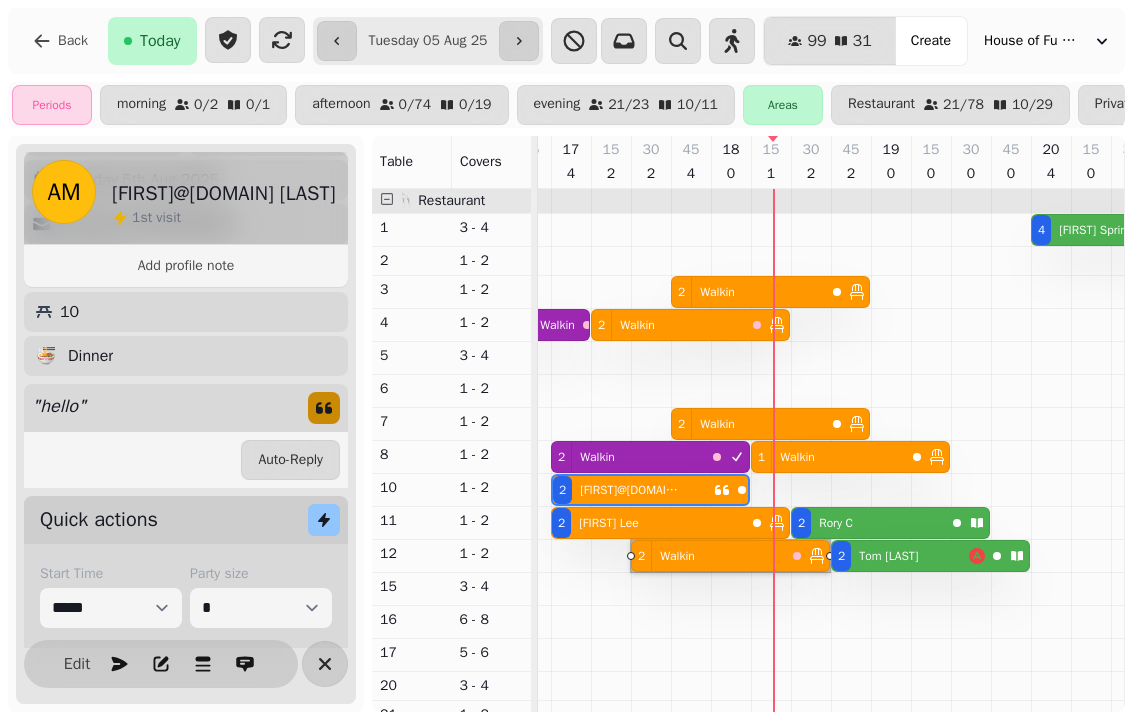 click on "Katerina   Lee" at bounding box center (604, 523) 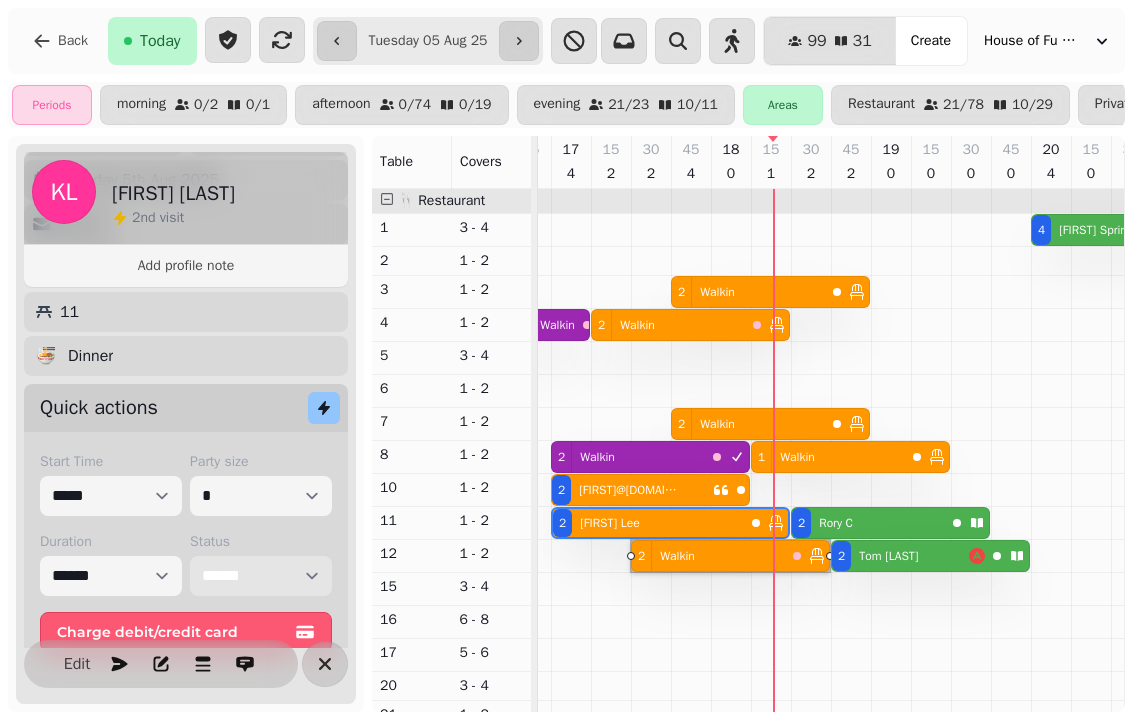 click on "**********" at bounding box center (261, 576) 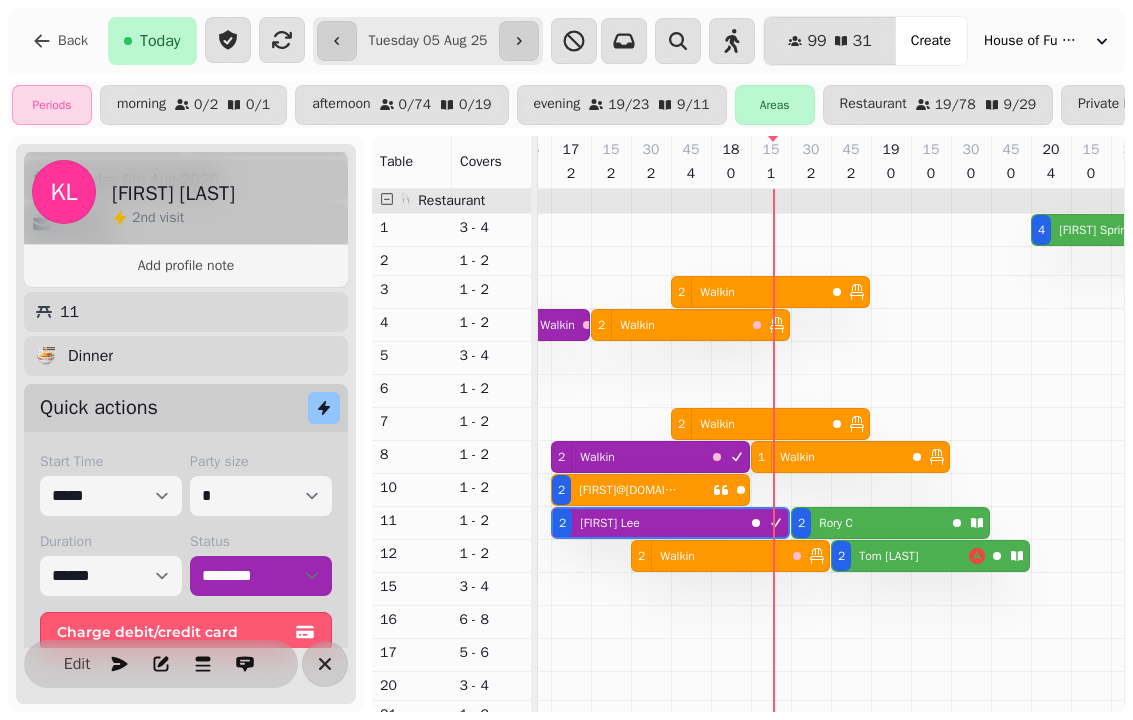 click on "2 Rory   C" at bounding box center (868, 523) 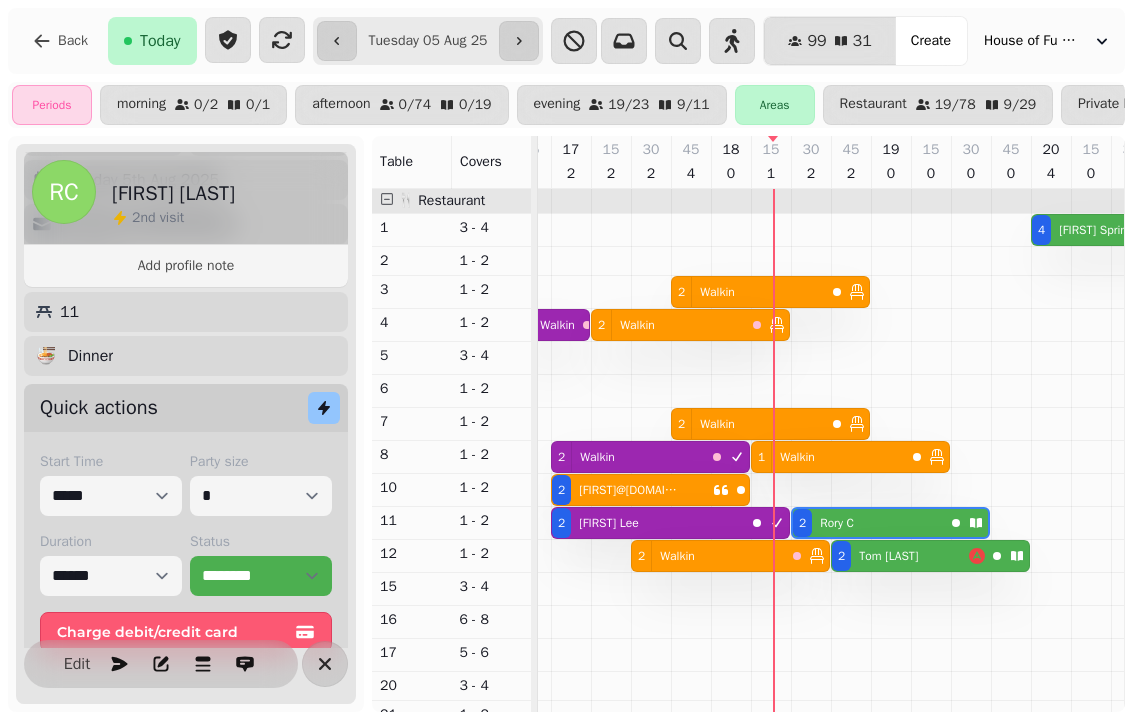 scroll, scrollTop: 0, scrollLeft: 1107, axis: horizontal 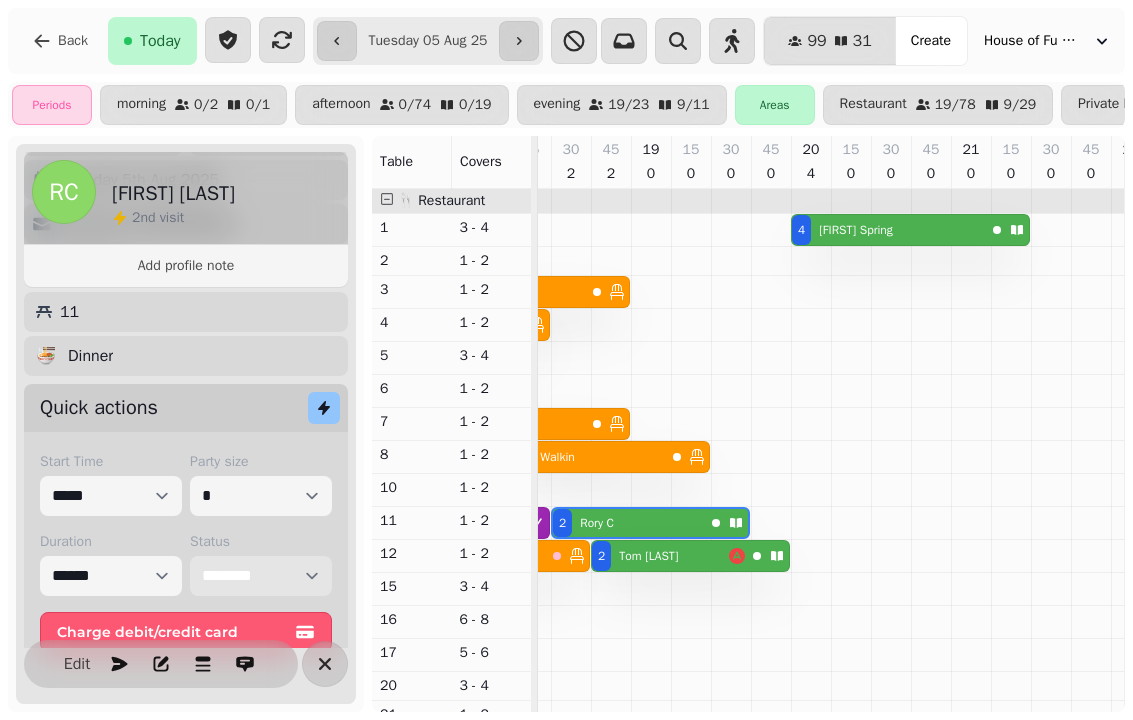 click on "**********" at bounding box center (261, 576) 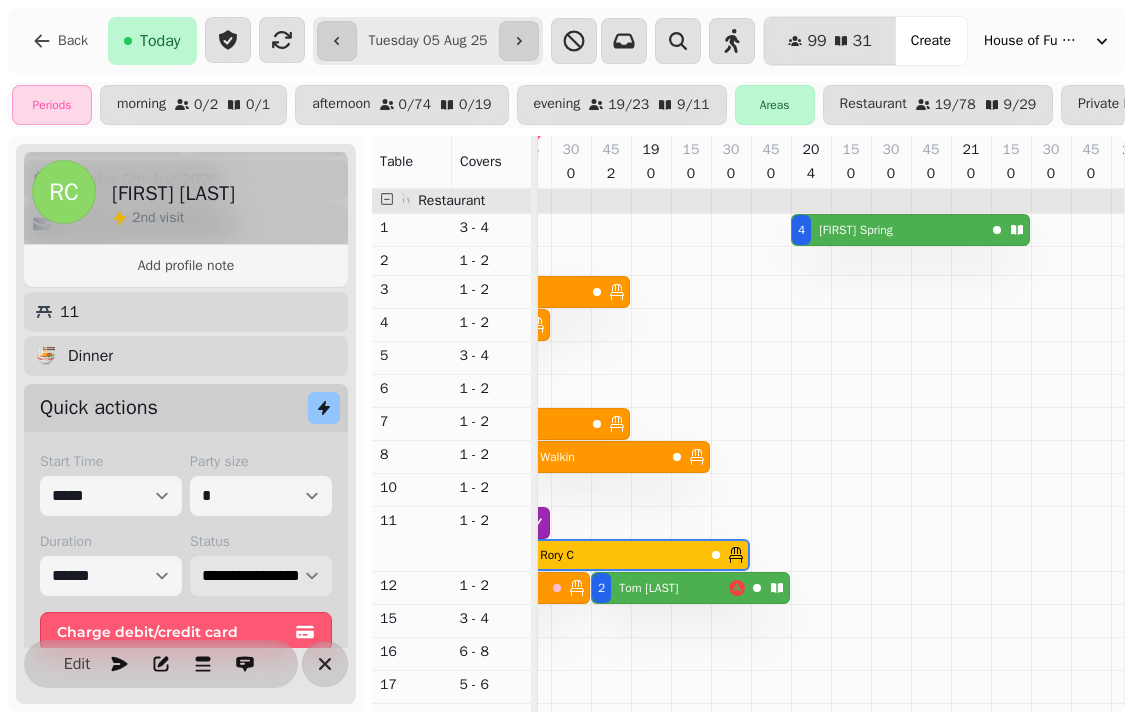 scroll, scrollTop: 33, scrollLeft: 943, axis: both 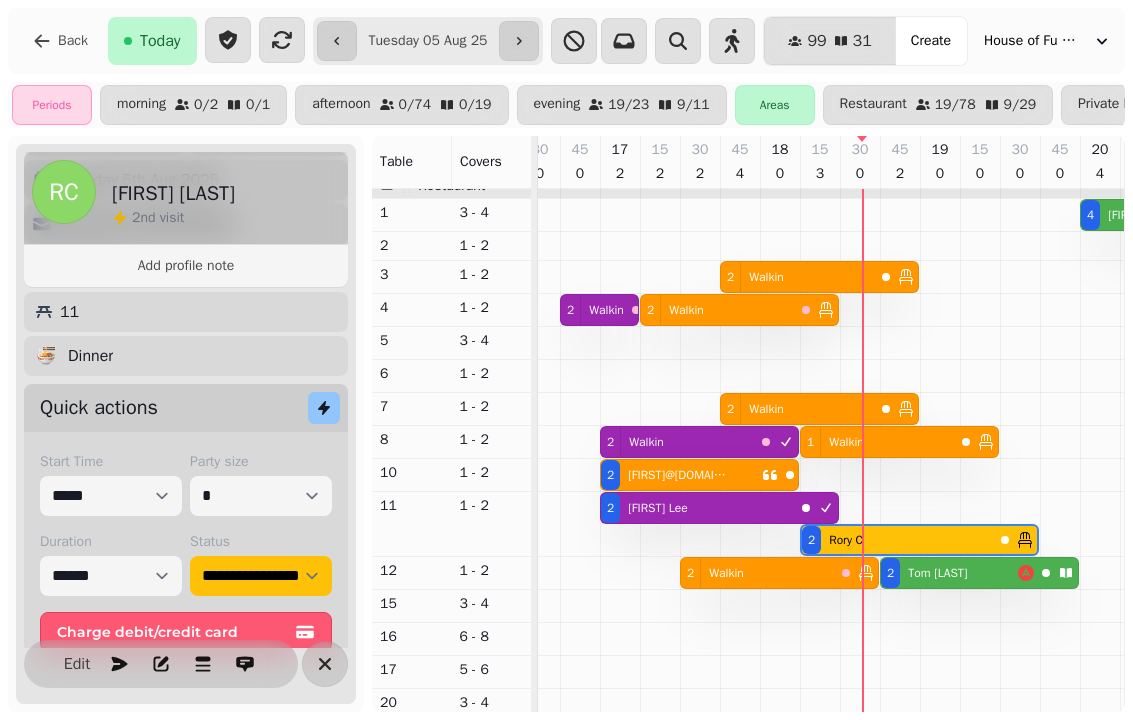 click on "Tom   Gibney" at bounding box center [937, 573] 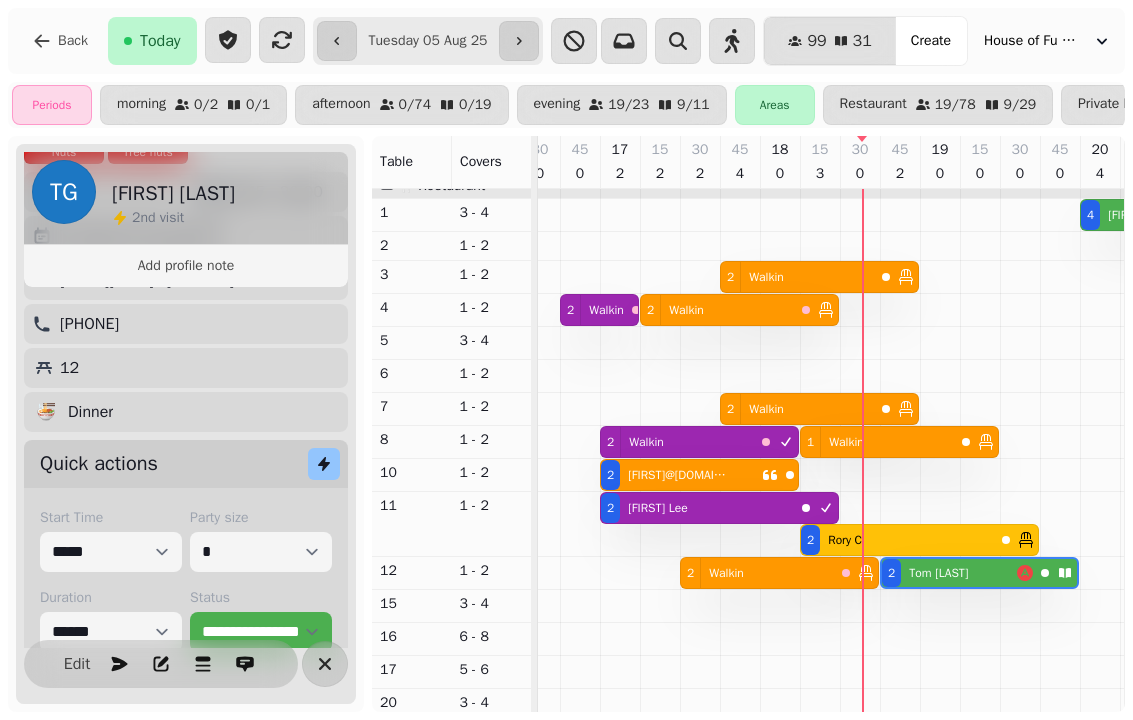 scroll, scrollTop: 0, scrollLeft: 1147, axis: horizontal 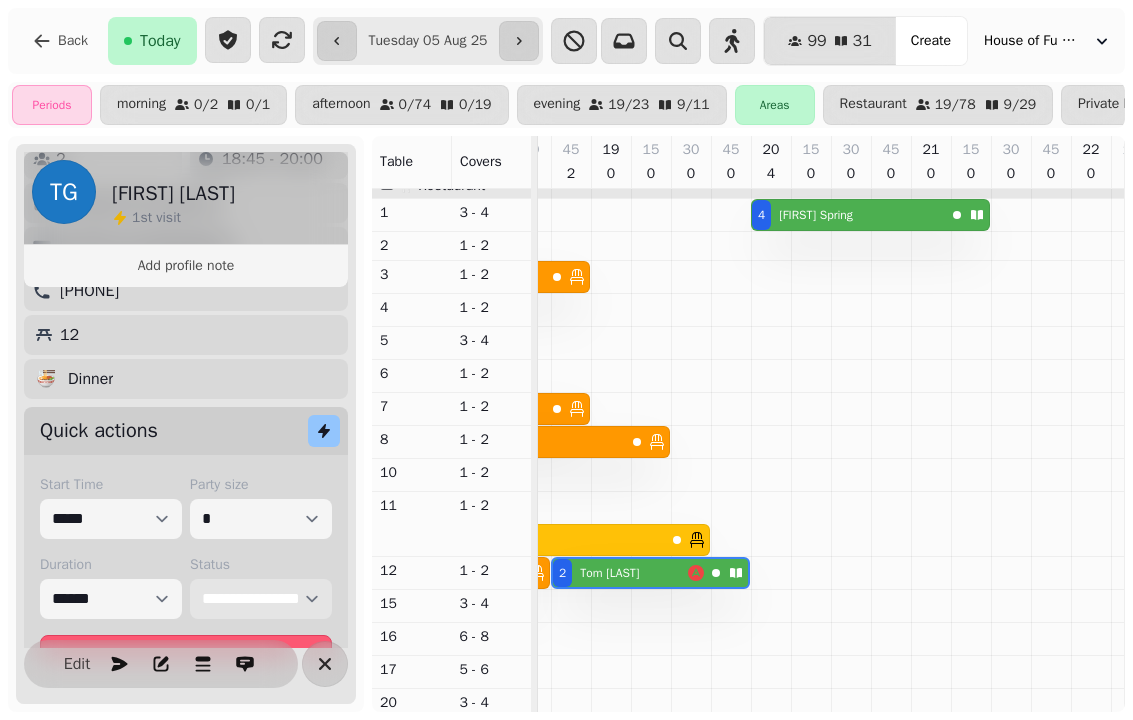 click on "**********" at bounding box center [261, 599] 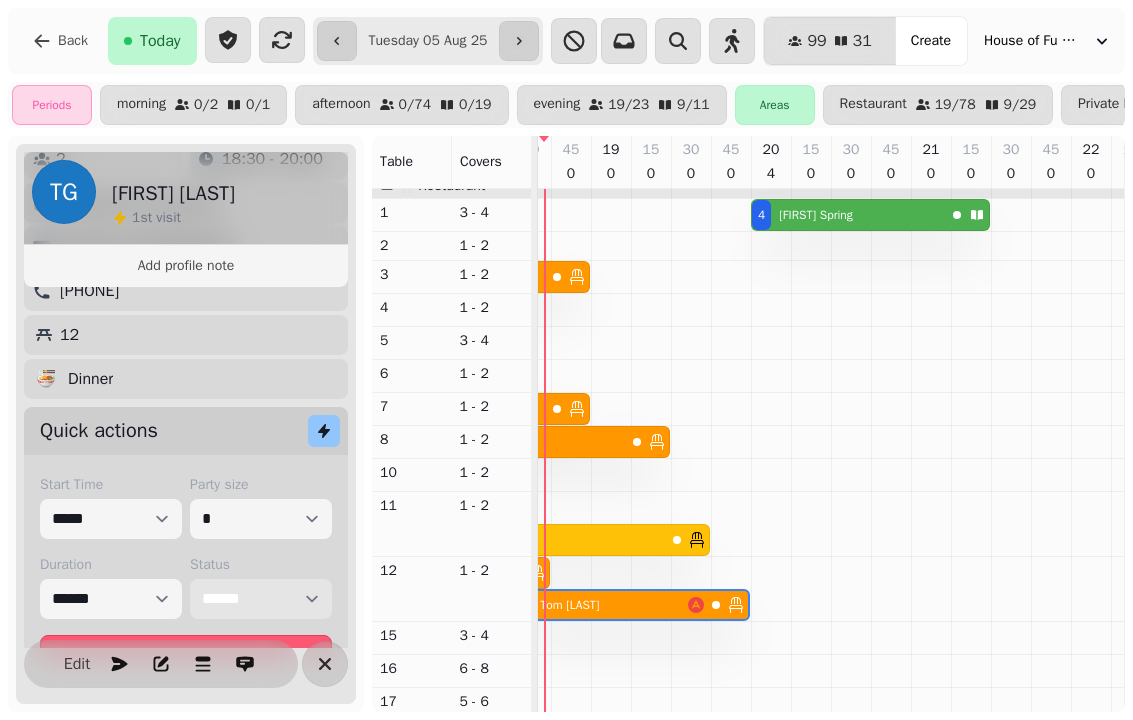 scroll, scrollTop: 0, scrollLeft: 958, axis: horizontal 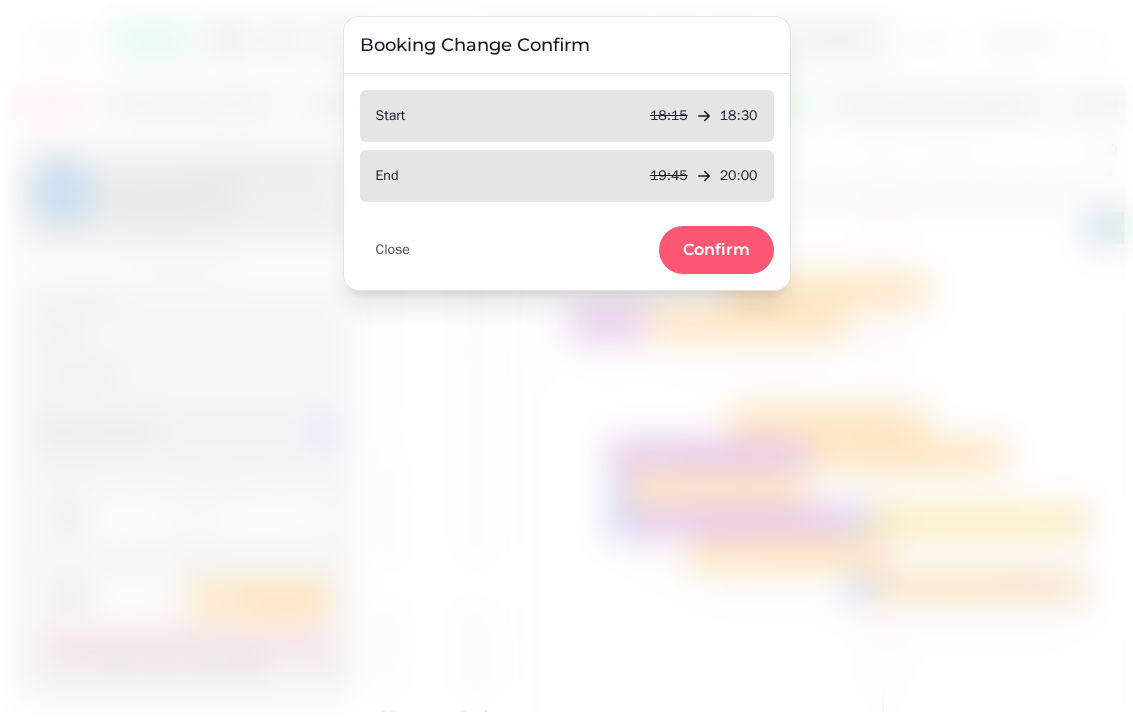 click on "Confirm" at bounding box center [716, 250] 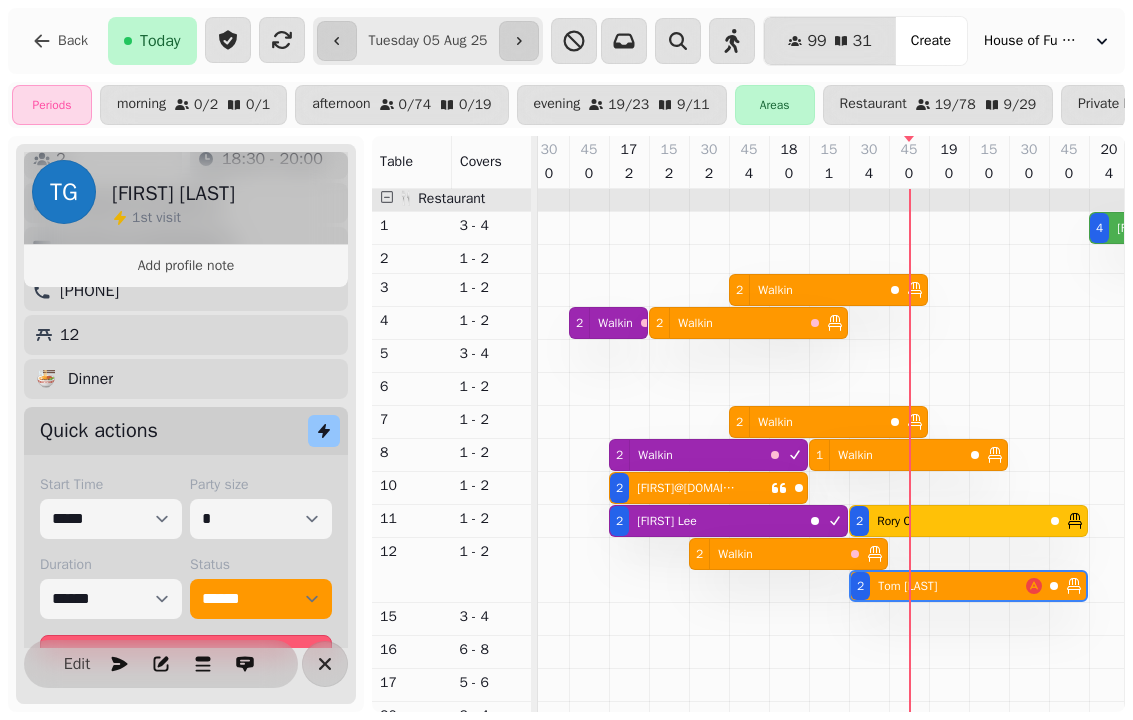 select on "**********" 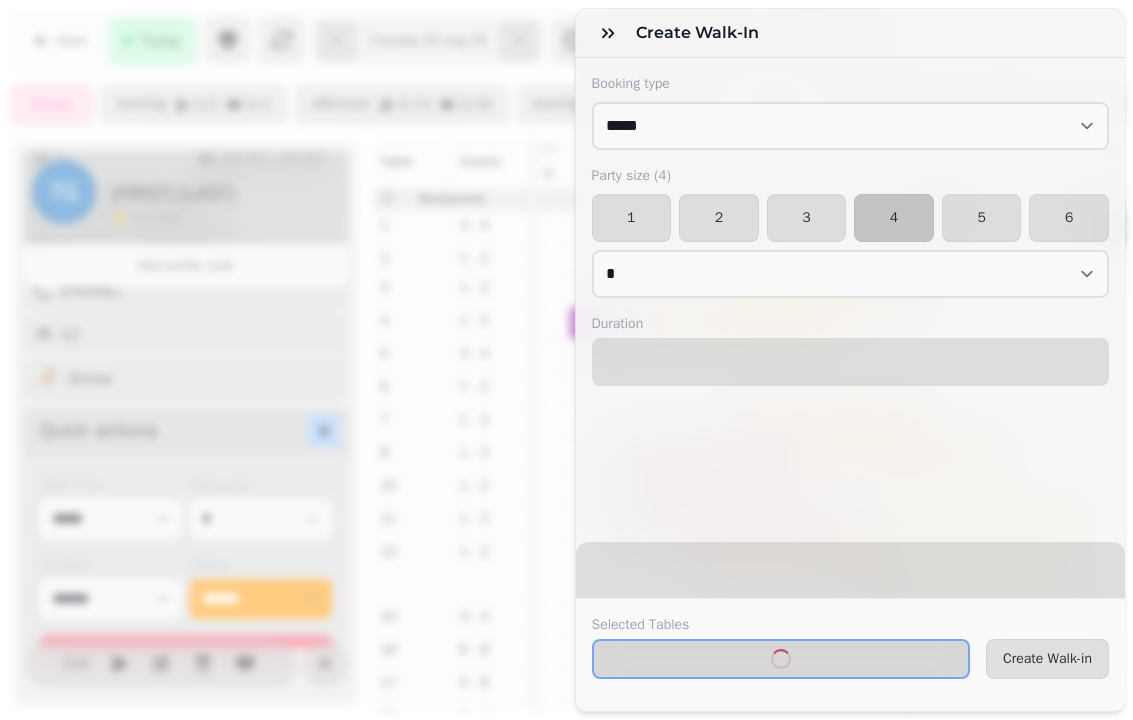 select on "****" 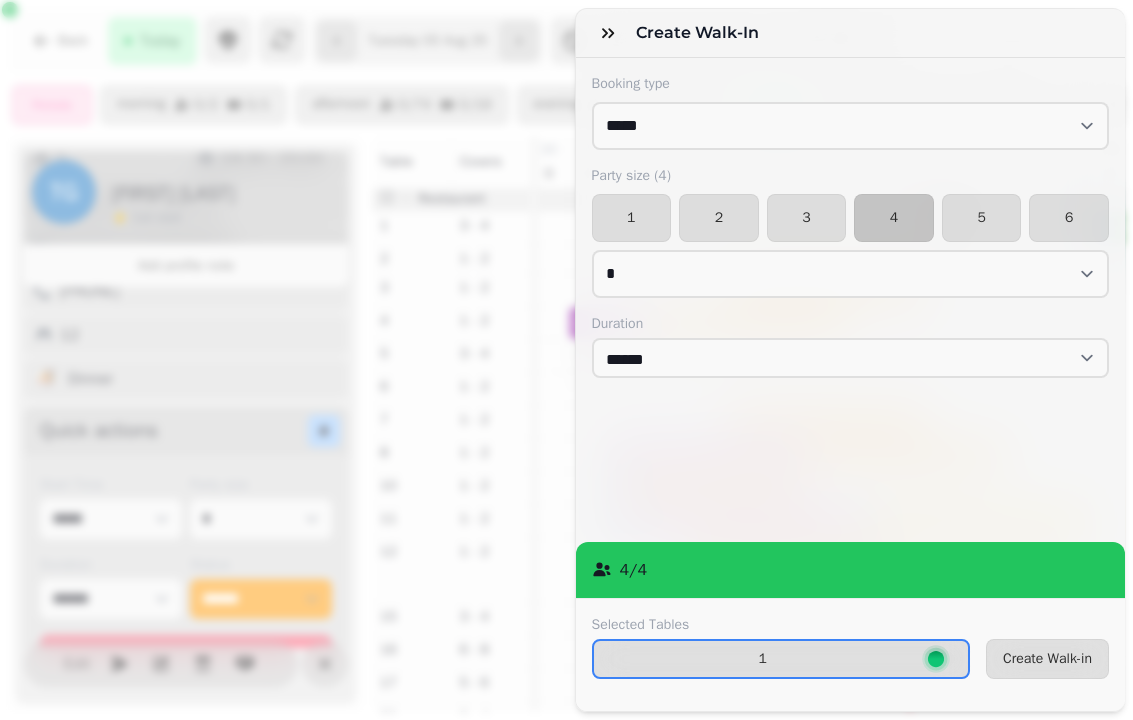 click on "2" at bounding box center [719, 218] 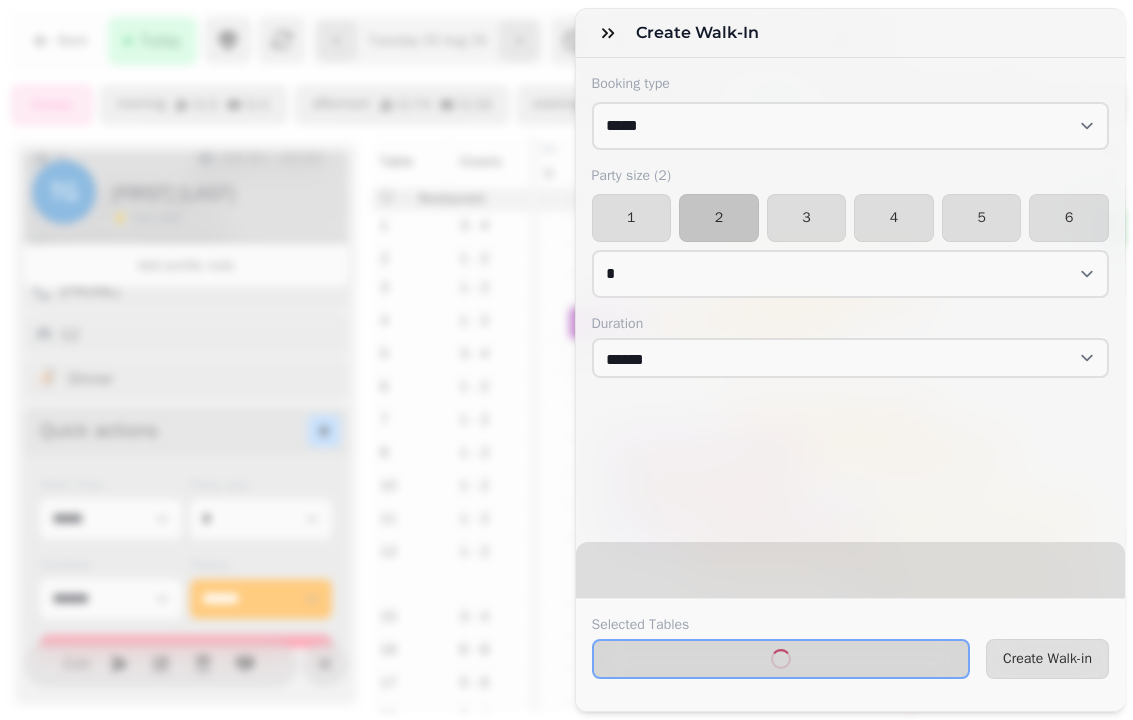 click on "Create Walk-in" at bounding box center [1047, 659] 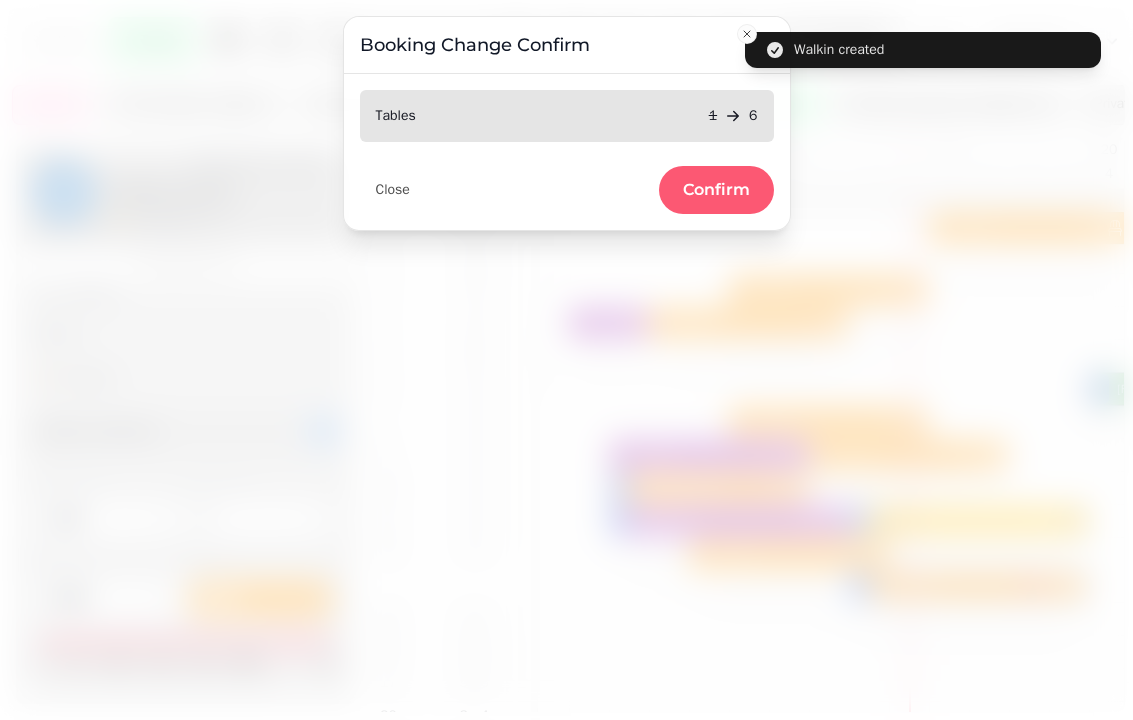 click on "Confirm" at bounding box center (716, 190) 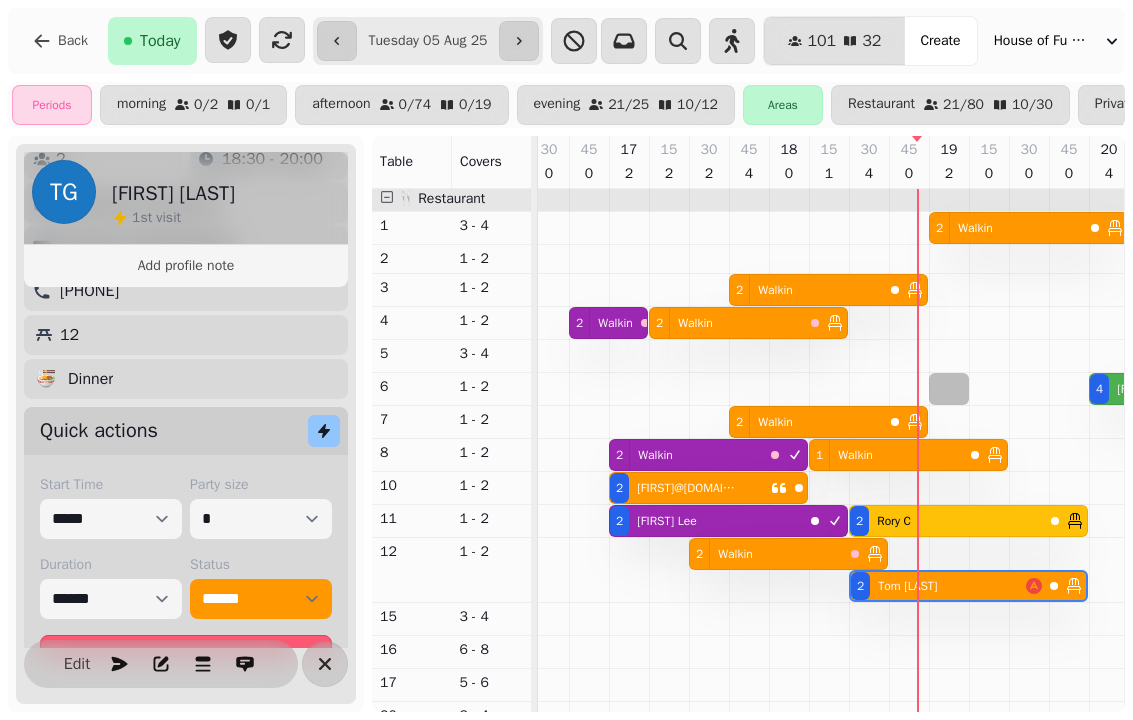 select on "**********" 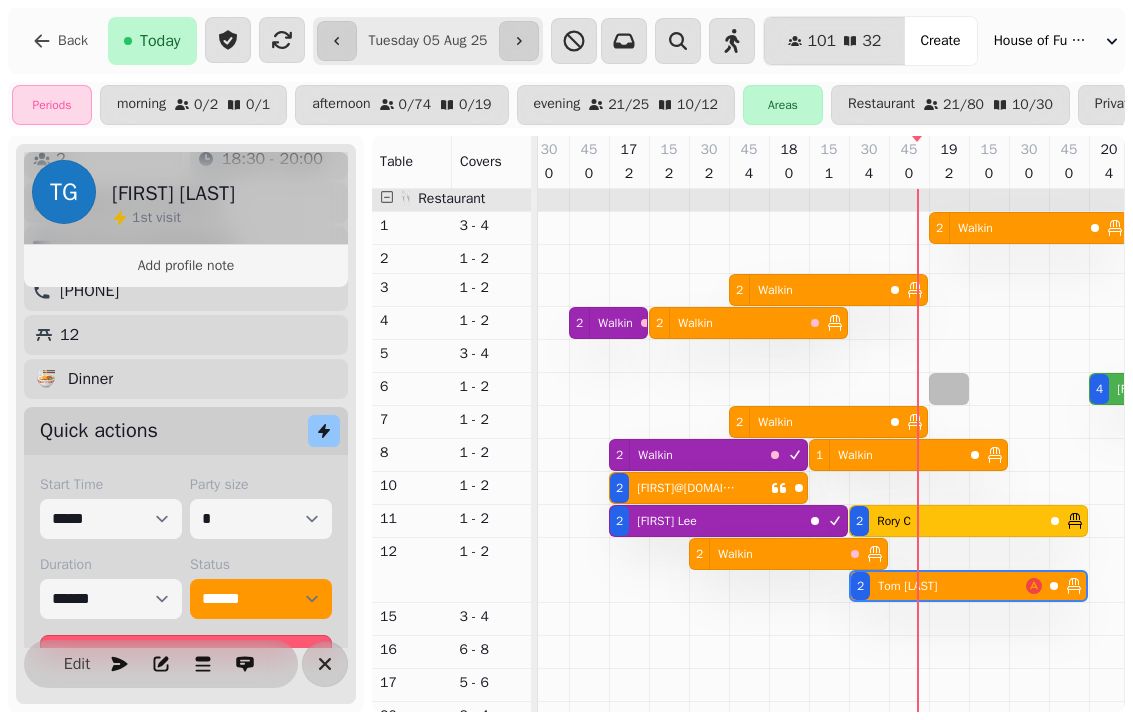 select on "*" 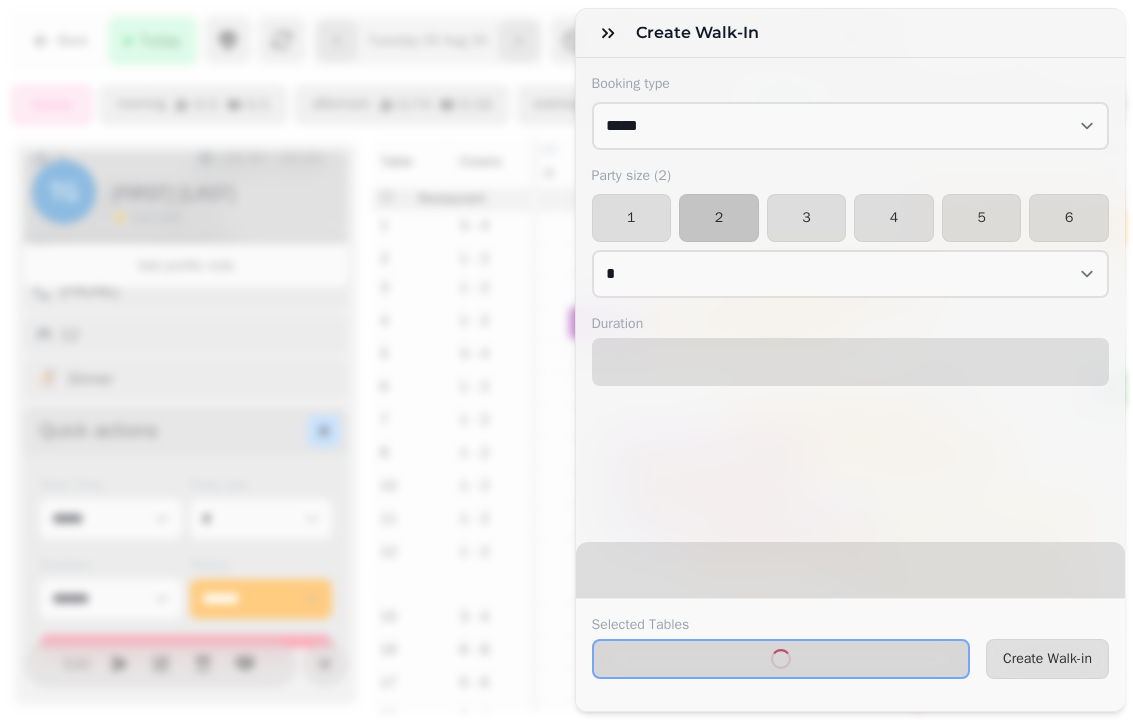 select on "****" 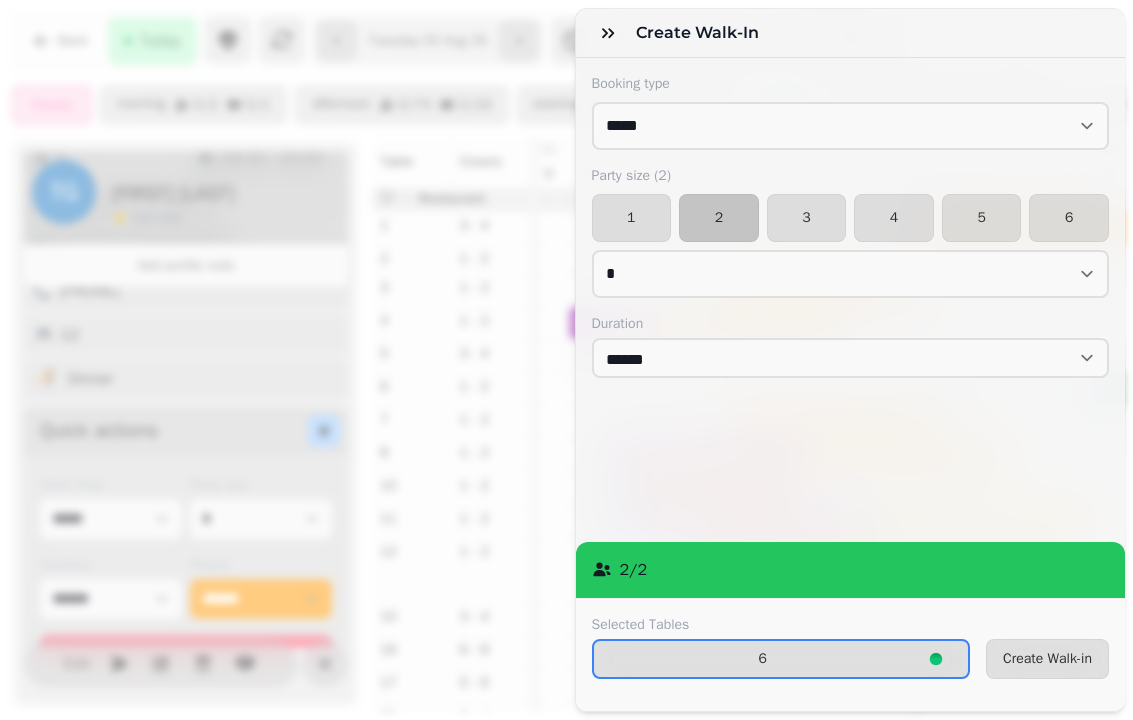 click on "3" at bounding box center (807, 218) 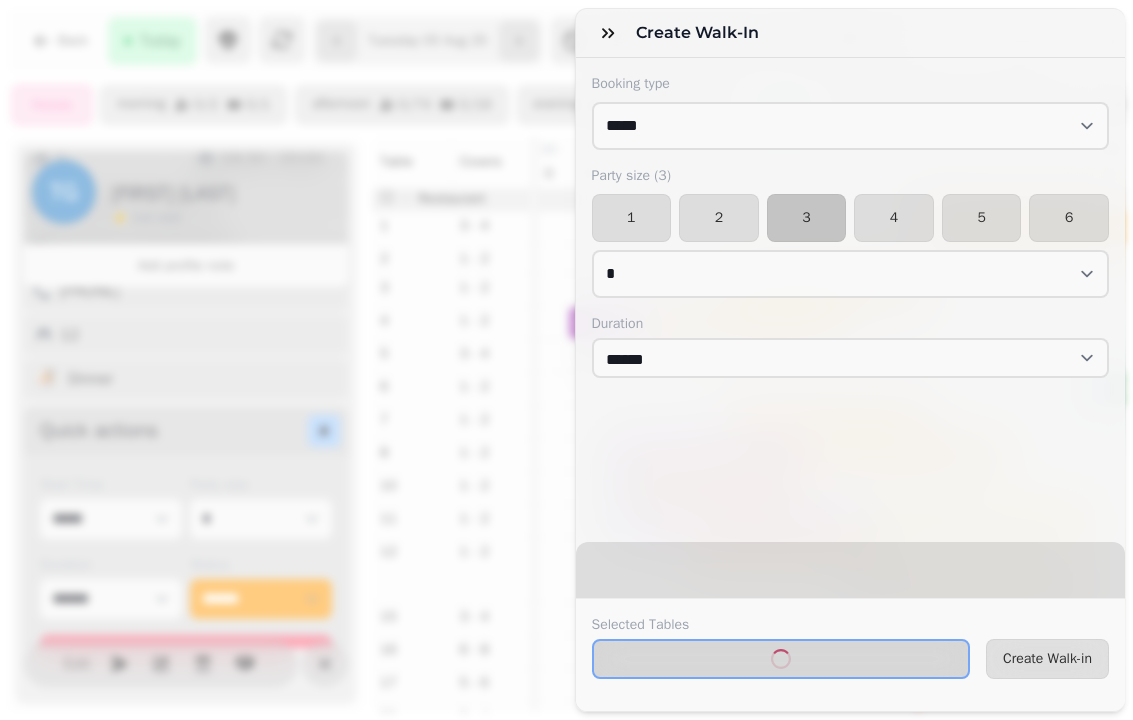 click on "Create Walk-in" at bounding box center (1047, 659) 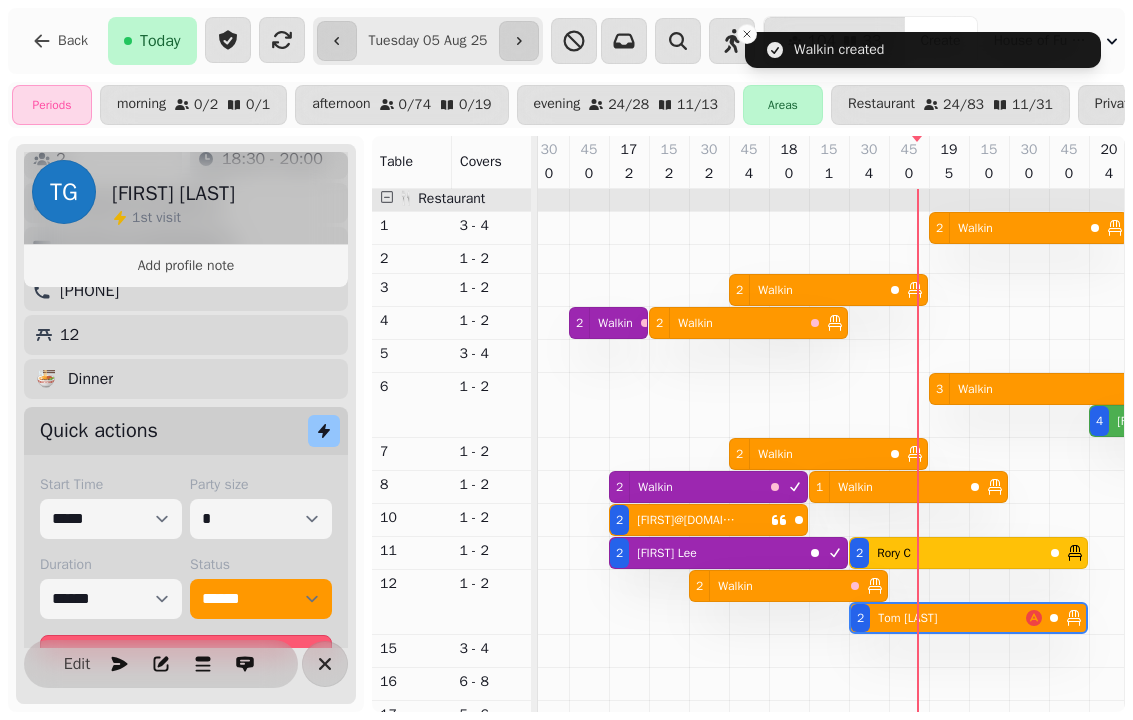 click on "2 Walkin" at bounding box center (766, 586) 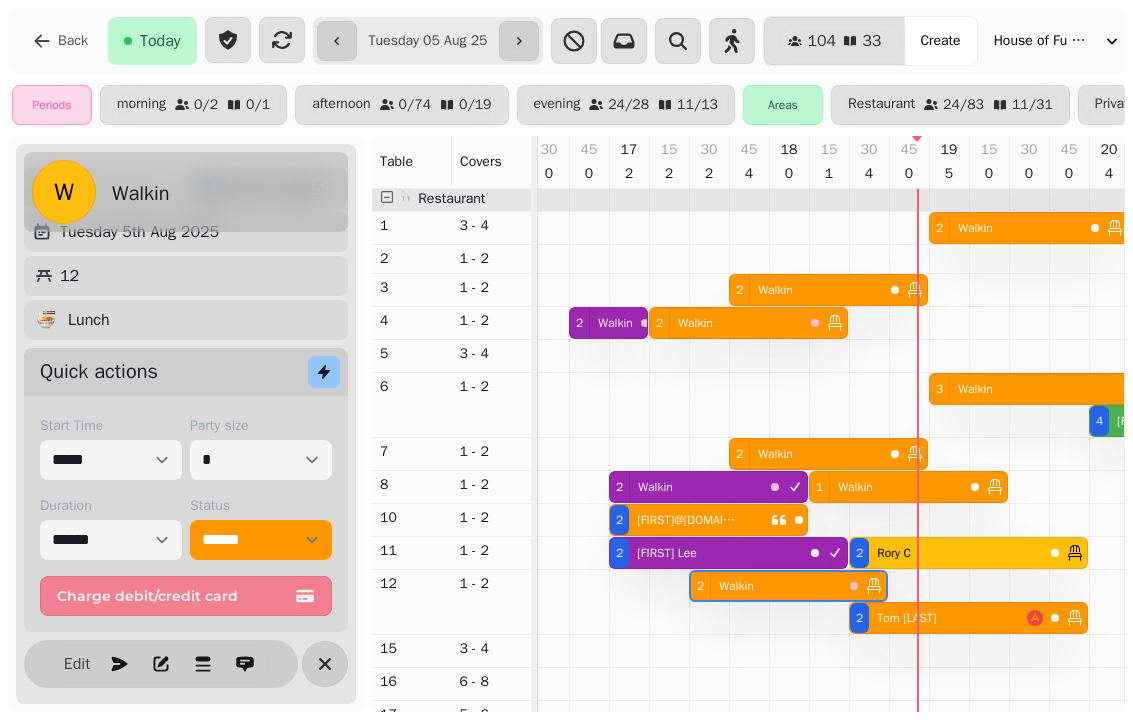 scroll, scrollTop: 0, scrollLeft: 947, axis: horizontal 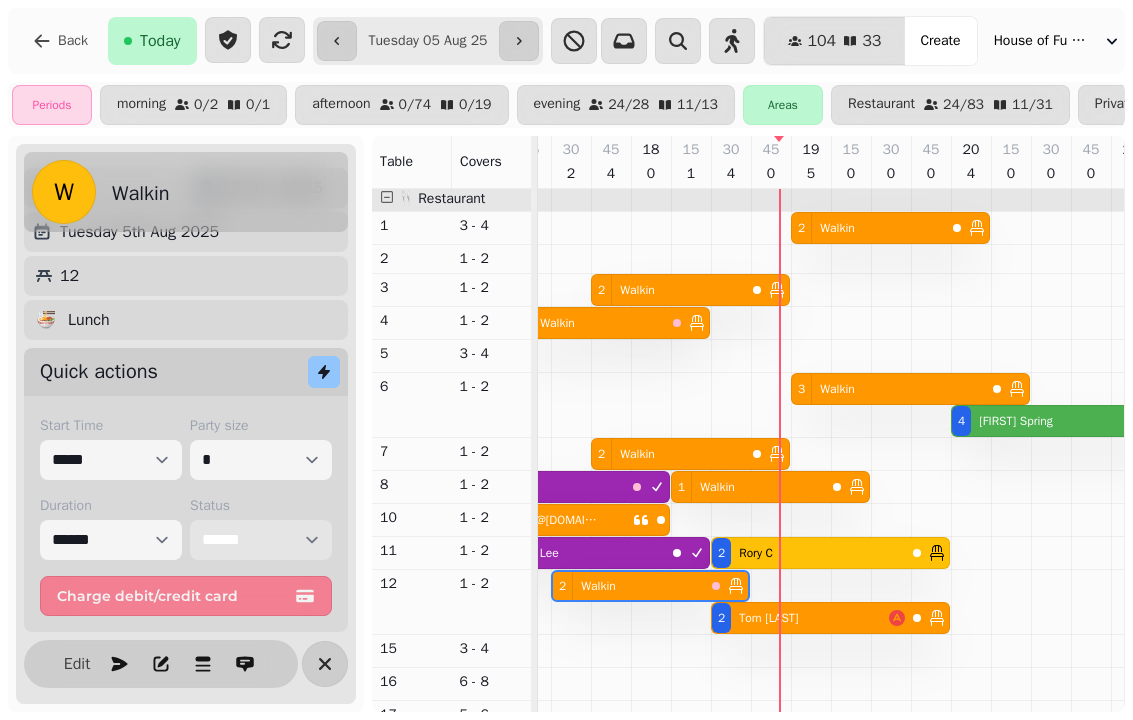 click on "**********" at bounding box center [261, 540] 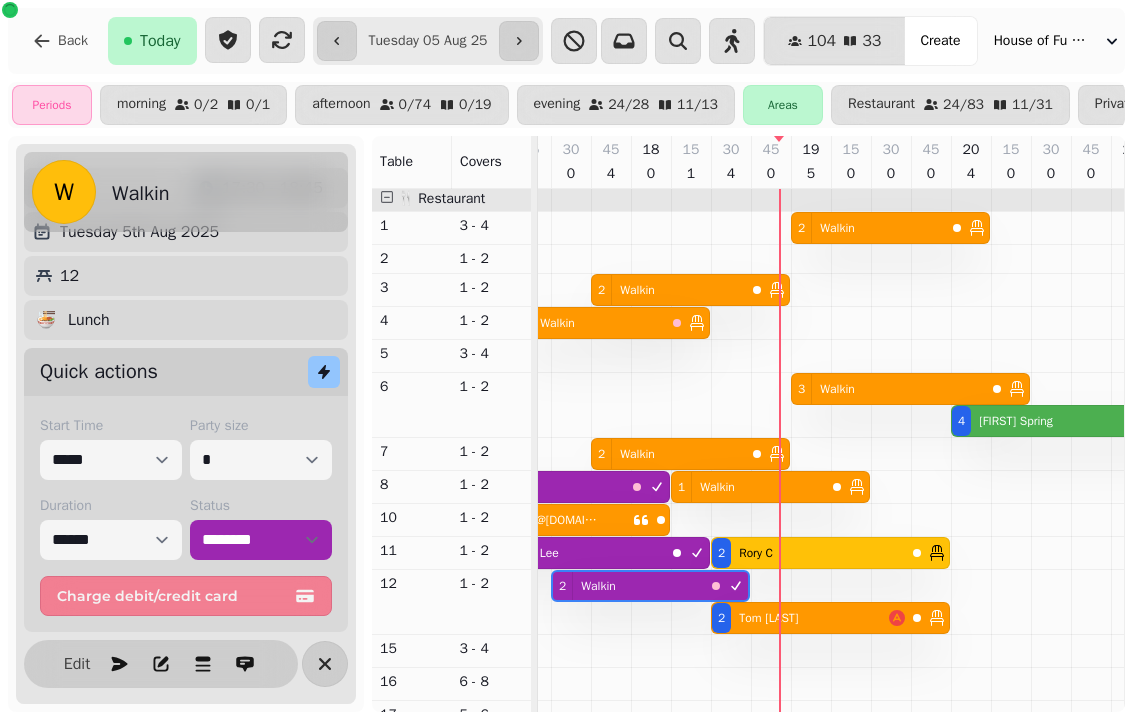 click on "Tom   Gibney" at bounding box center [768, 618] 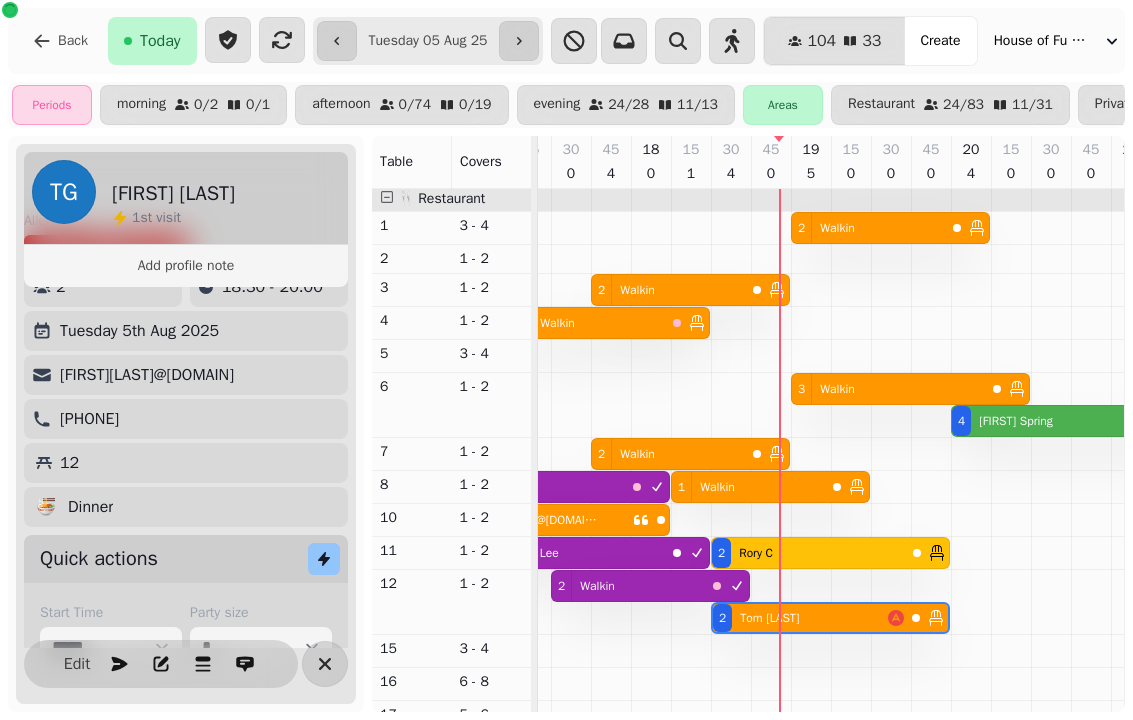scroll, scrollTop: 0, scrollLeft: 1107, axis: horizontal 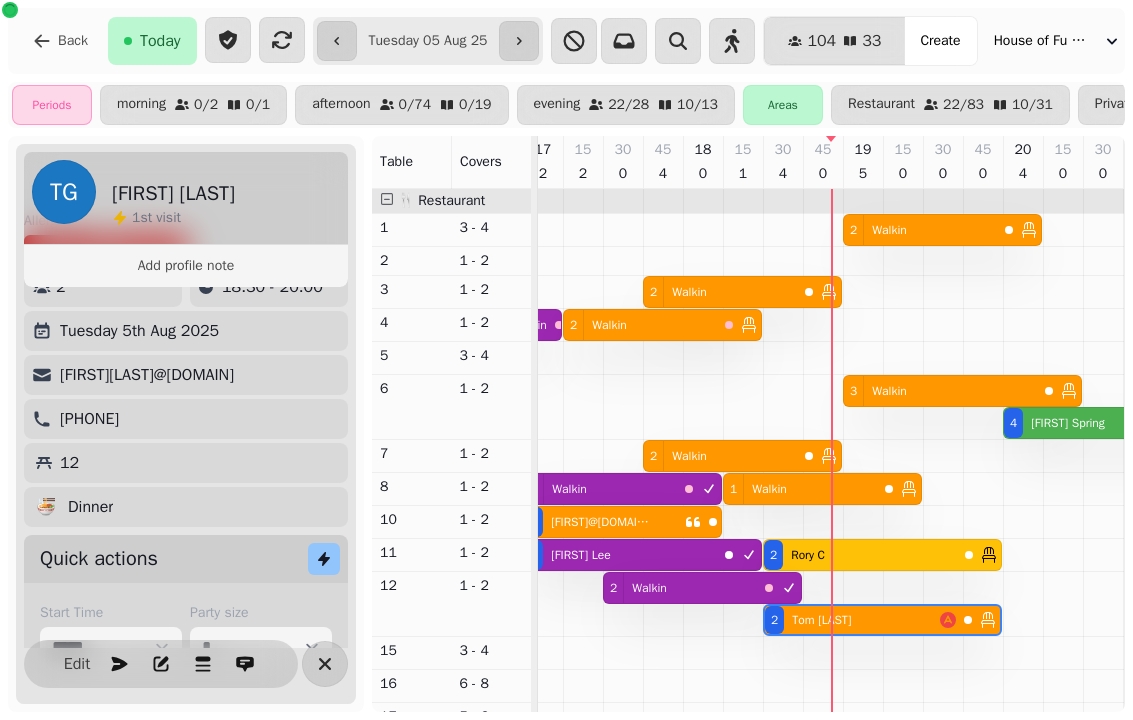 click on "[LAST]<3   [FIRST]" at bounding box center (603, 522) 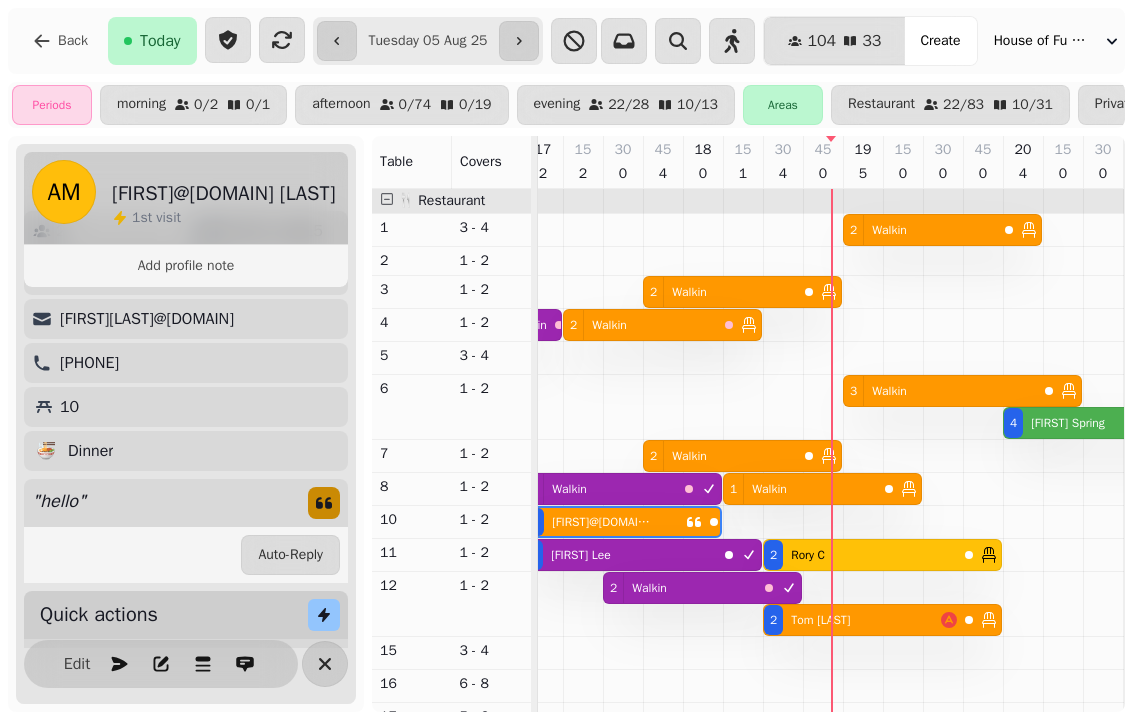 scroll, scrollTop: 0, scrollLeft: 867, axis: horizontal 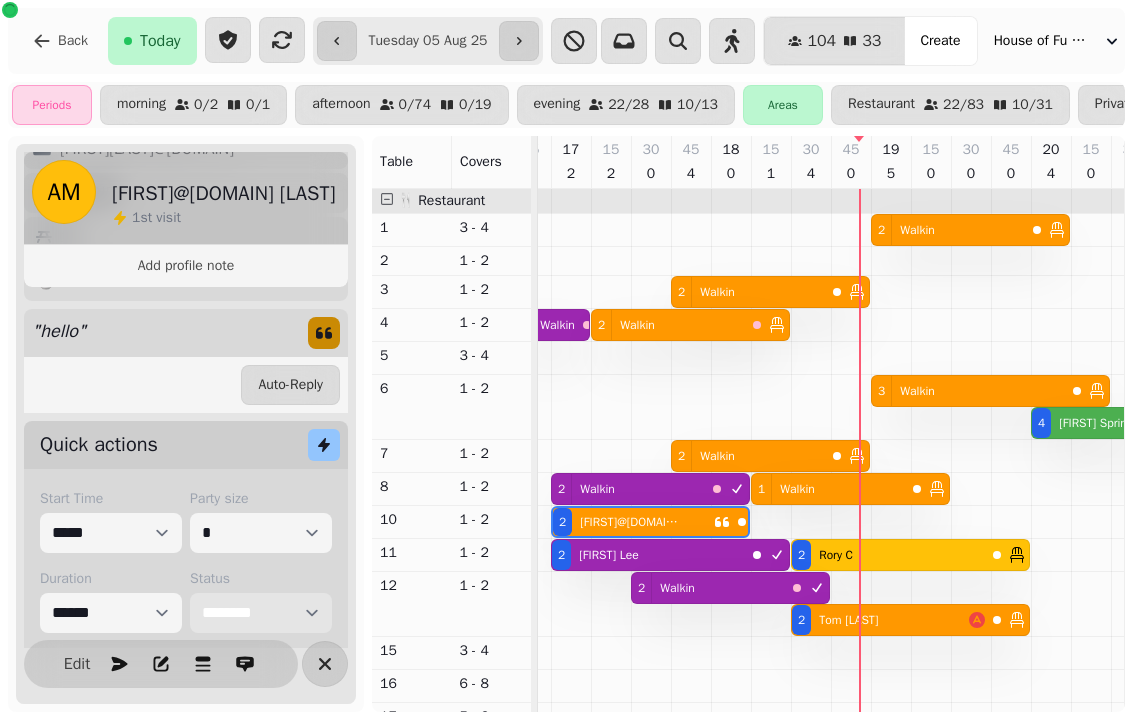 click on "**********" at bounding box center [261, 613] 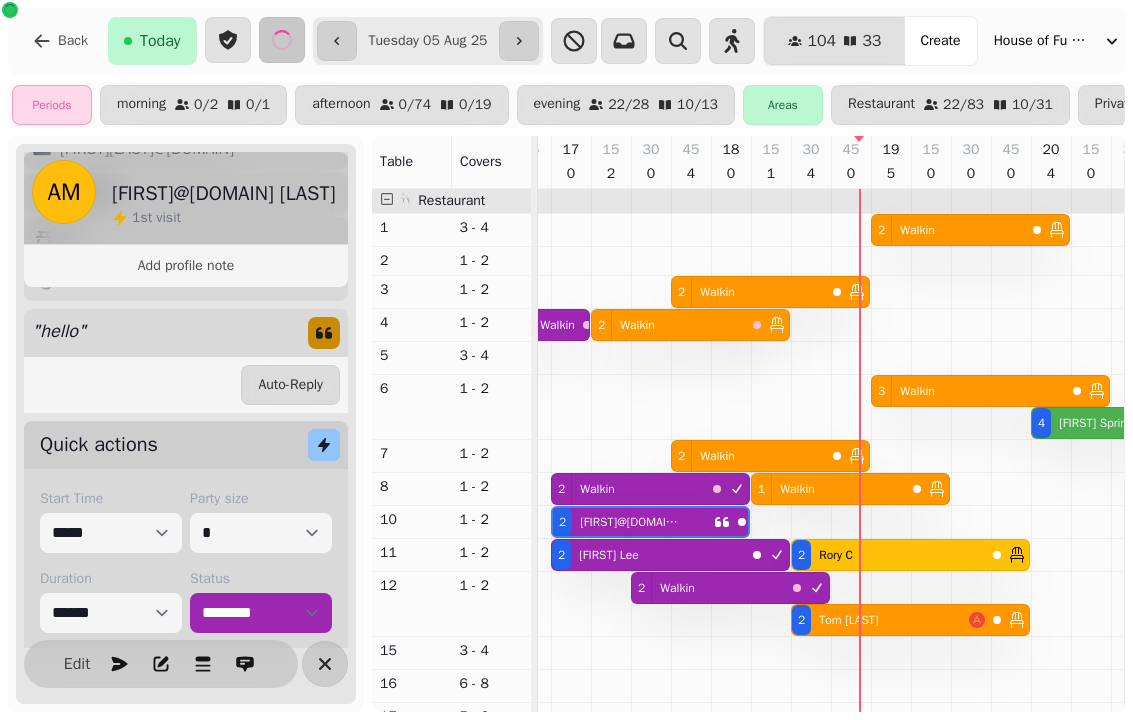 click on "Walkin" at bounding box center (637, 325) 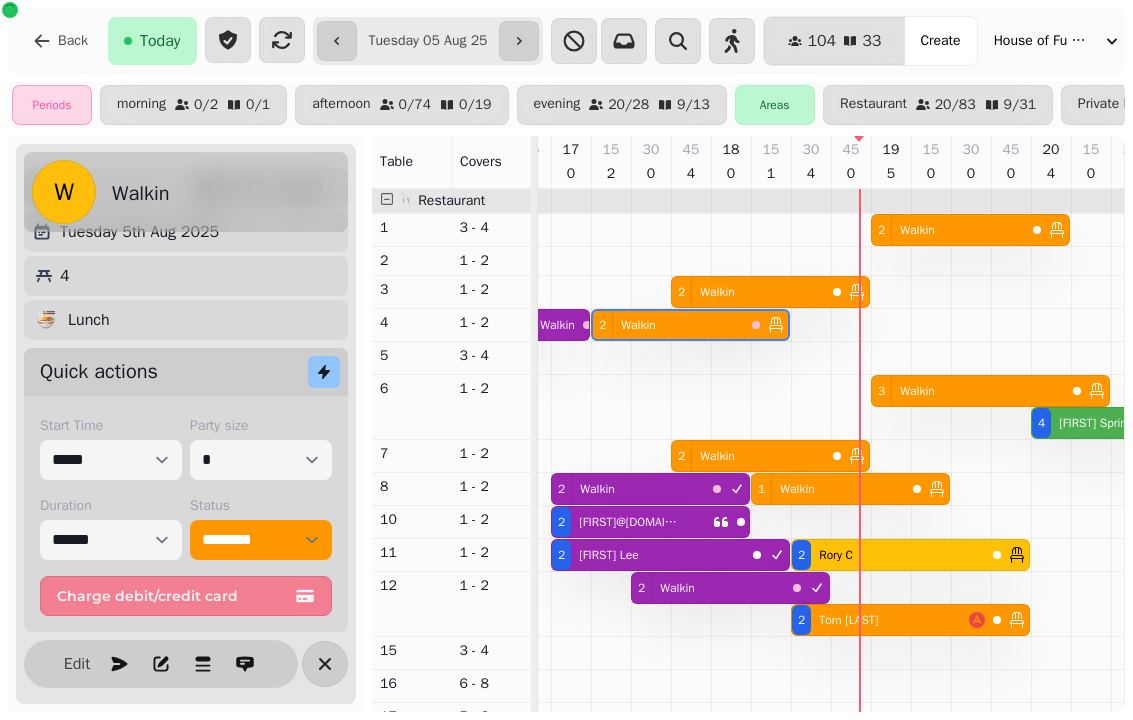 scroll, scrollTop: 84, scrollLeft: 0, axis: vertical 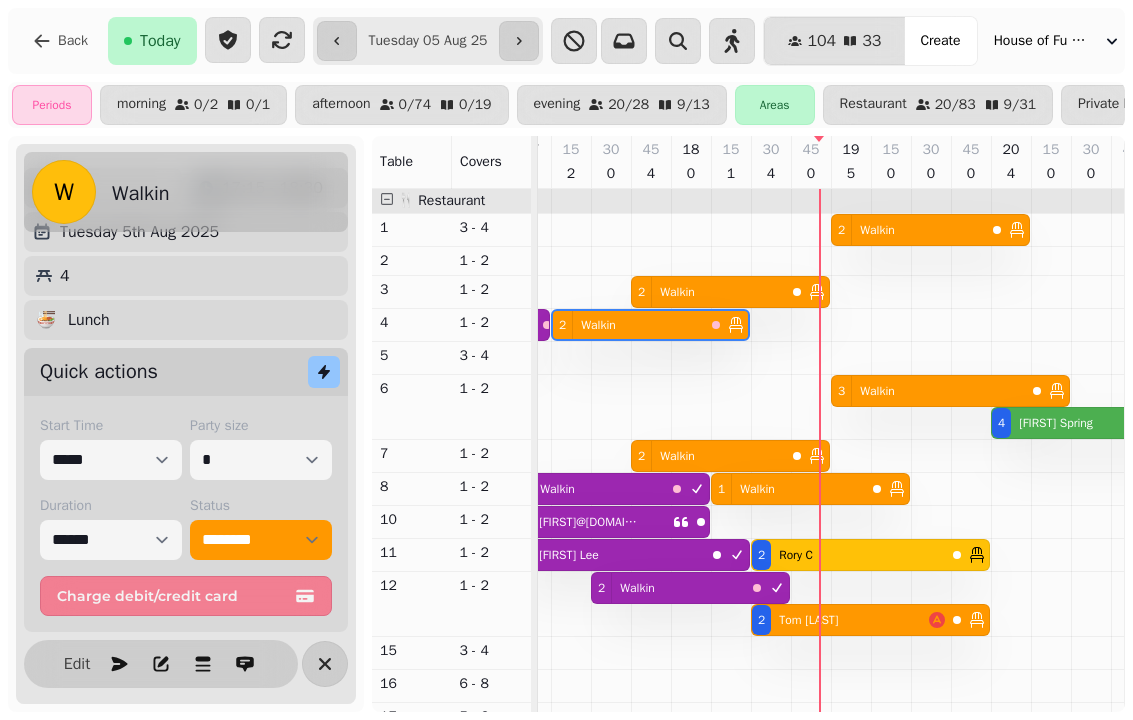 click on "Walkin" at bounding box center (673, 292) 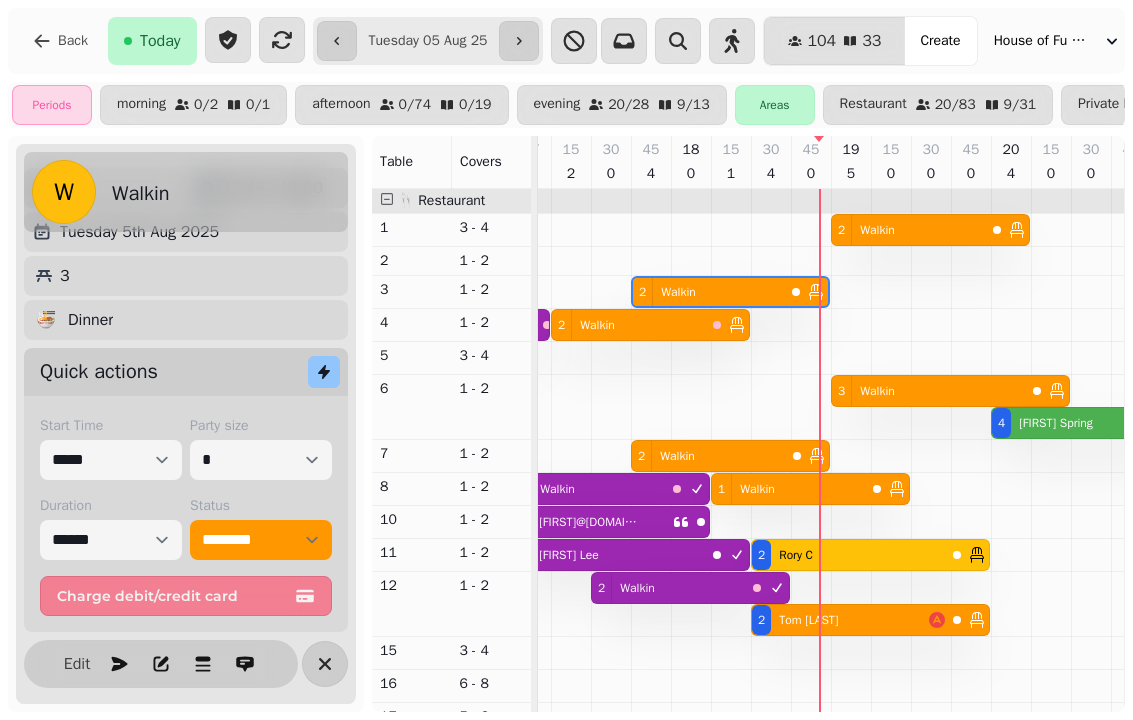 scroll, scrollTop: 0, scrollLeft: 987, axis: horizontal 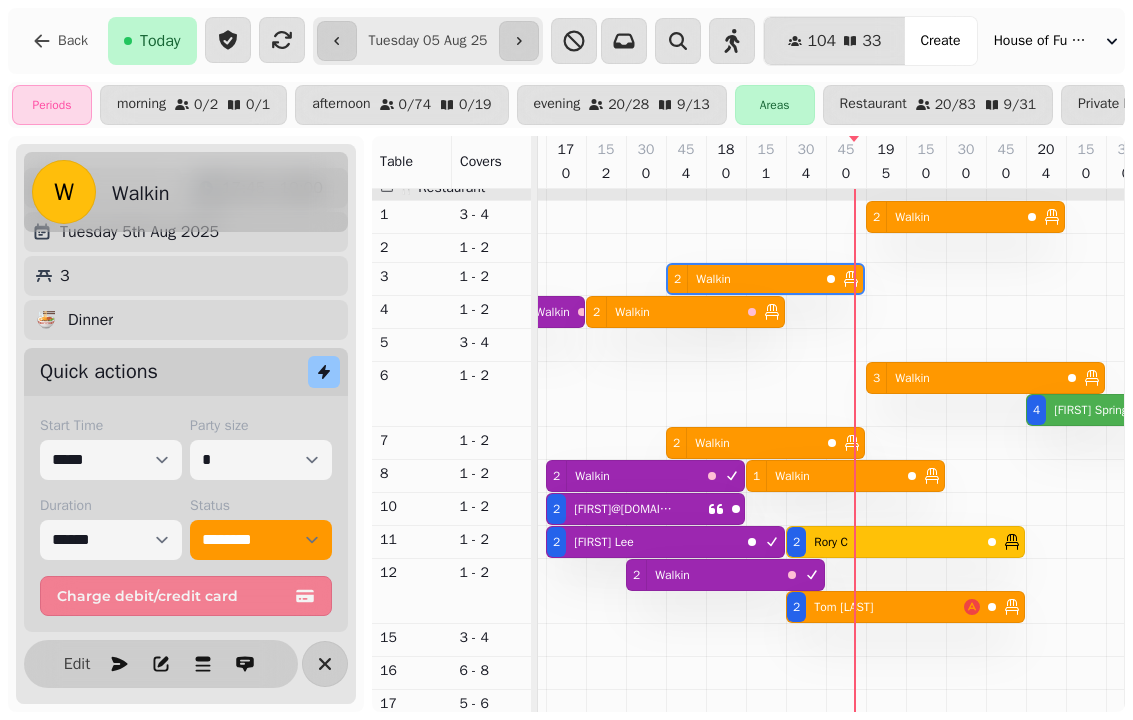 click on "Walkin" at bounding box center [712, 443] 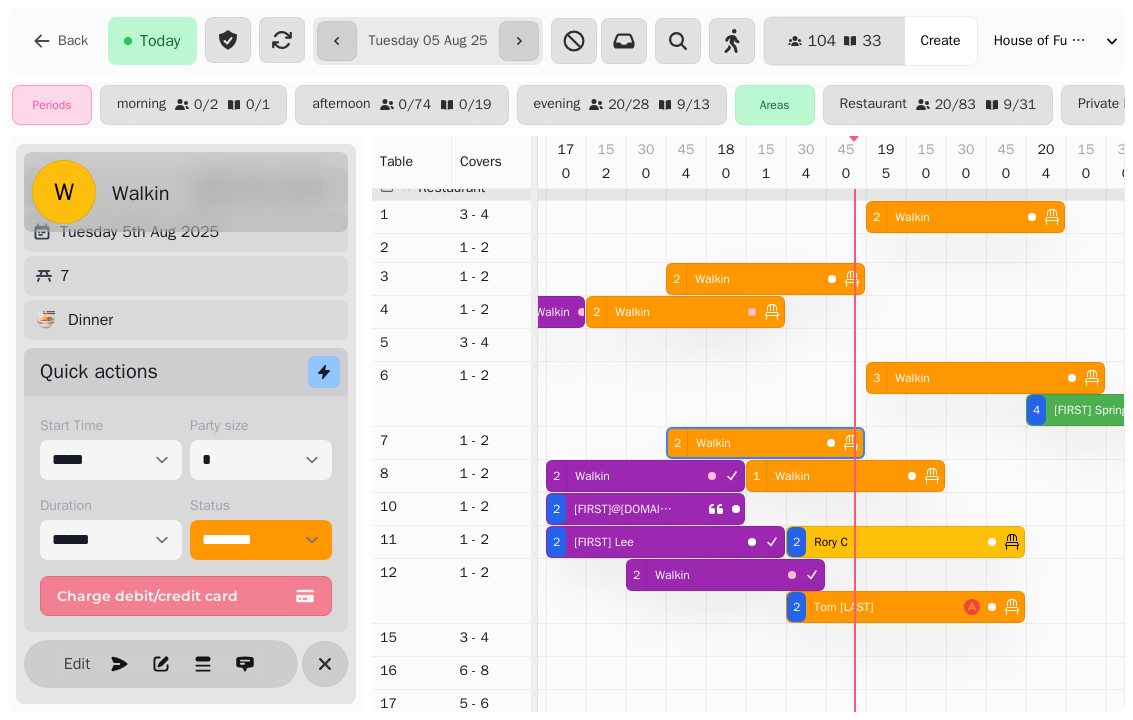 scroll, scrollTop: 0, scrollLeft: 987, axis: horizontal 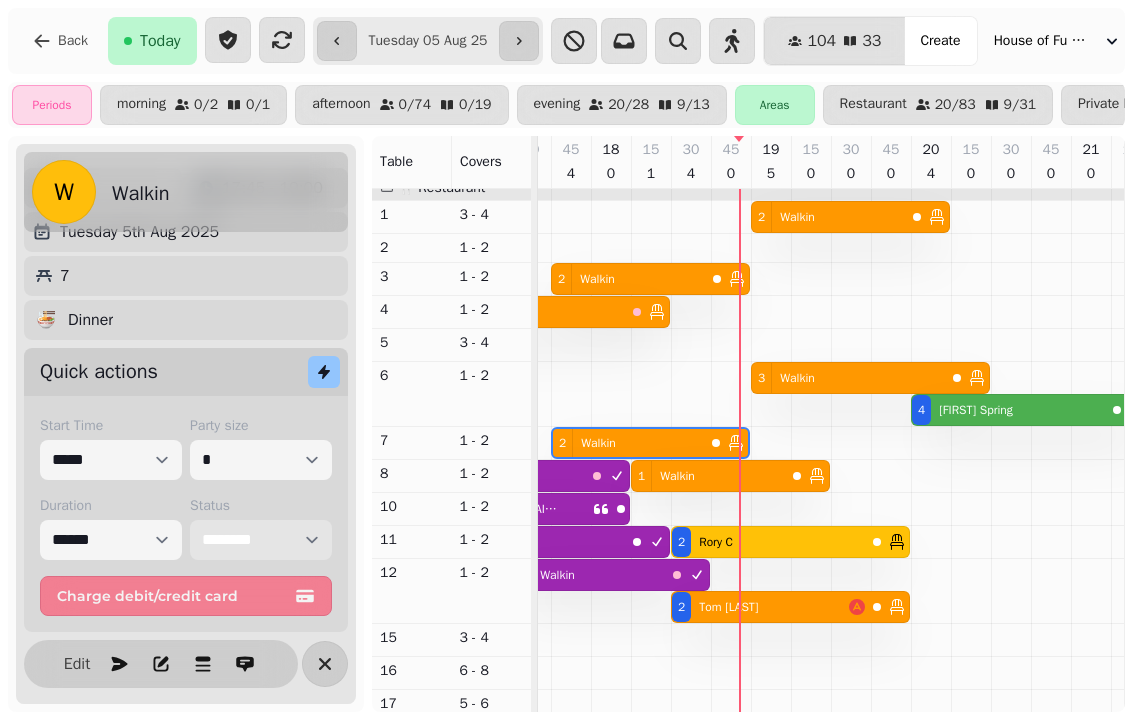 click on "**********" at bounding box center [261, 540] 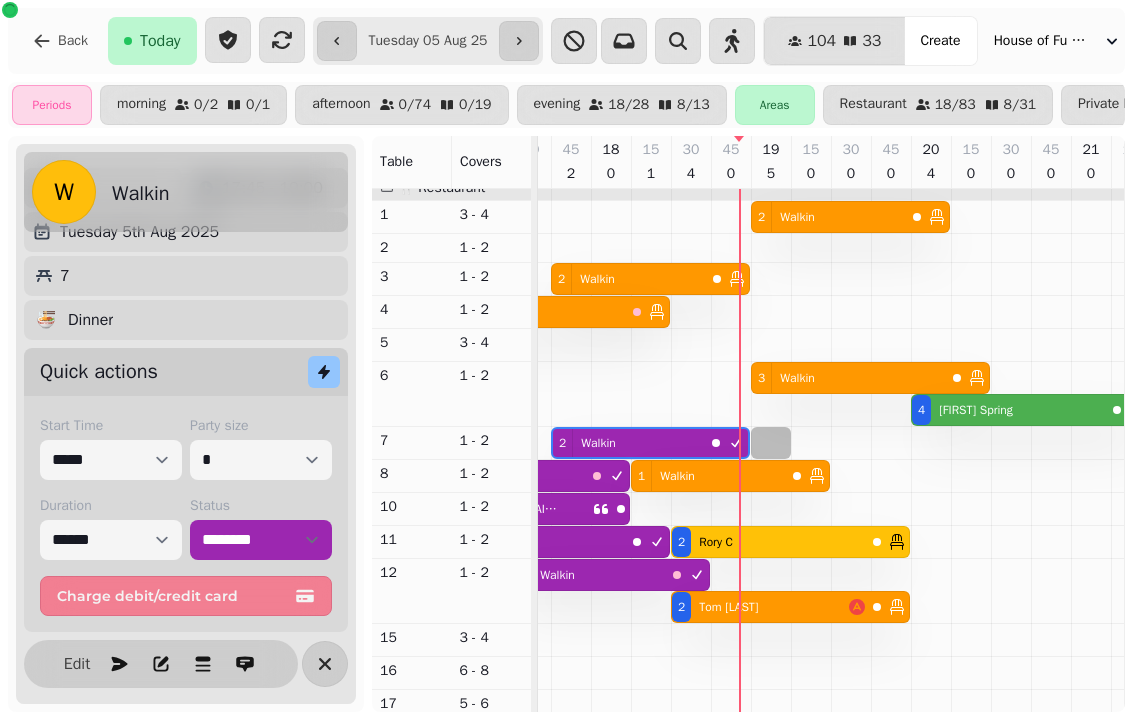 select on "**********" 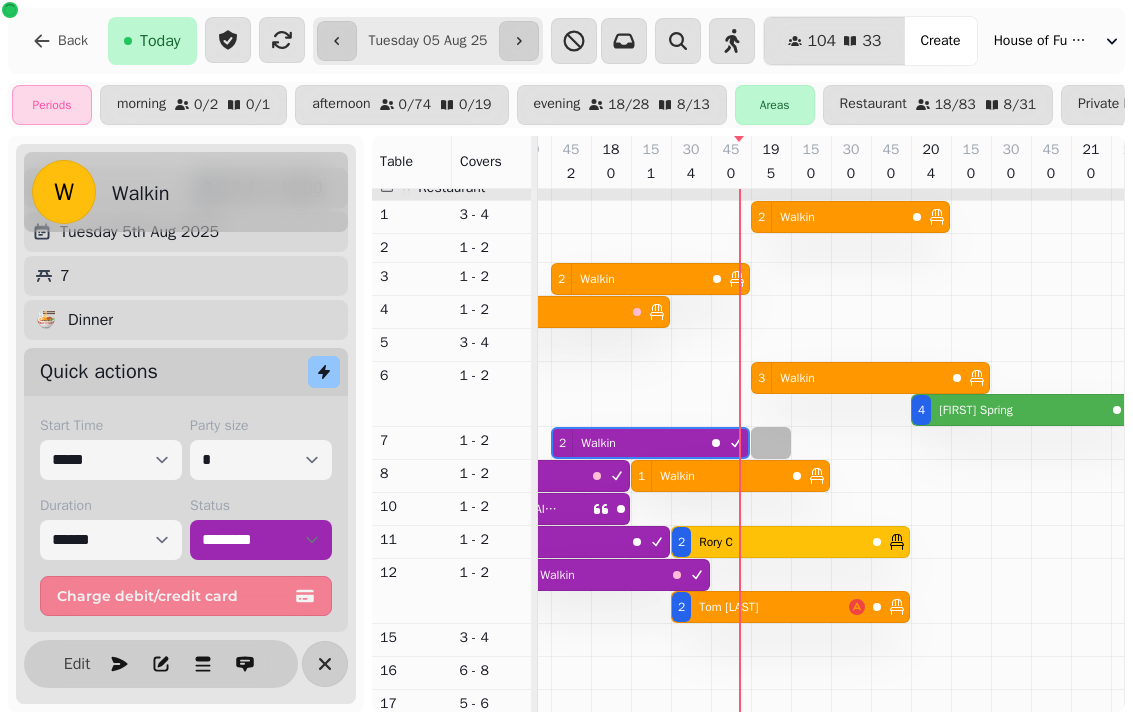 select on "*" 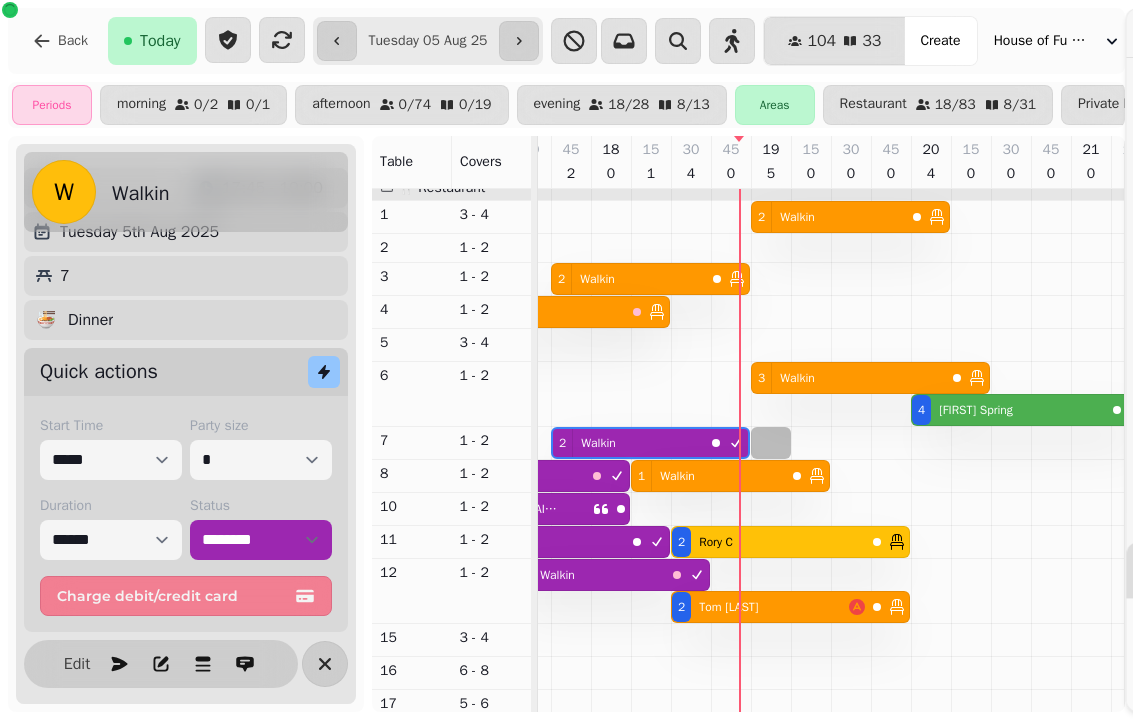 select on "****" 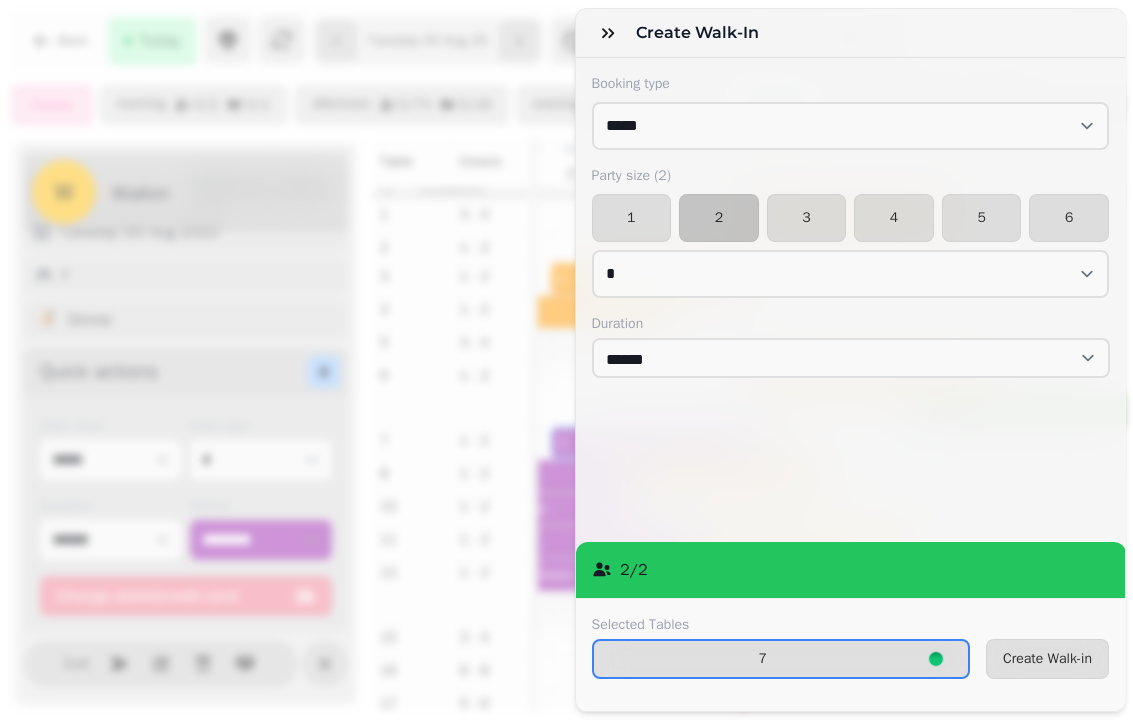 click on "Create Walk-in" at bounding box center (1047, 659) 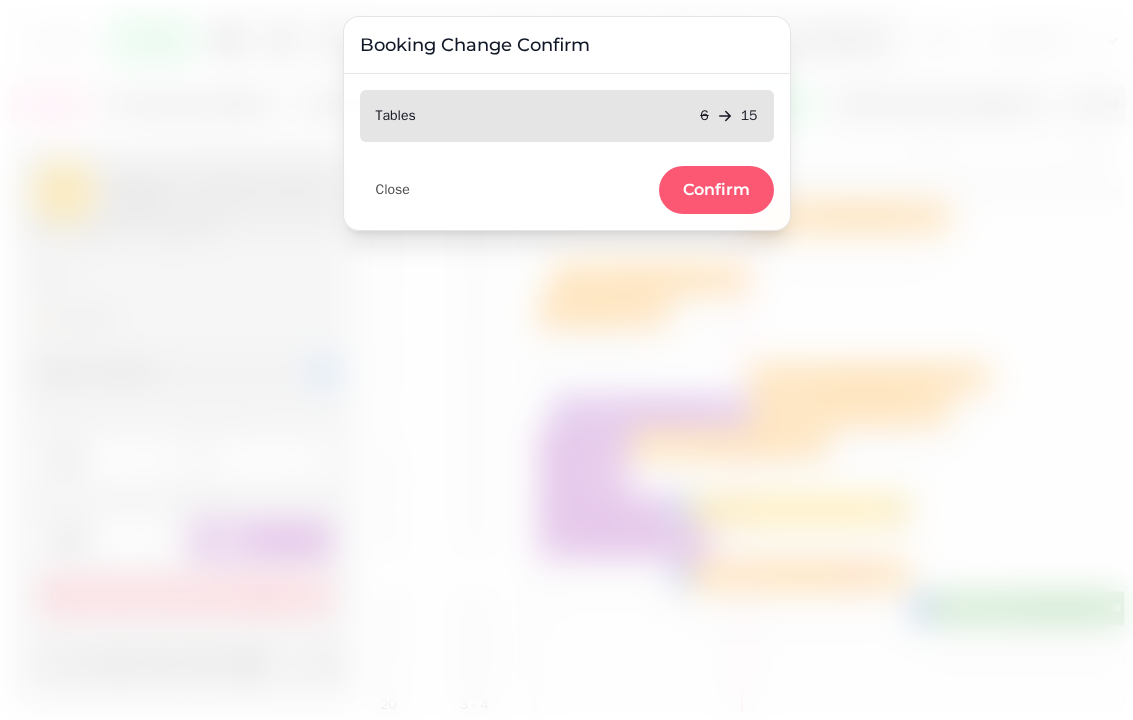 click on "Confirm" at bounding box center [716, 190] 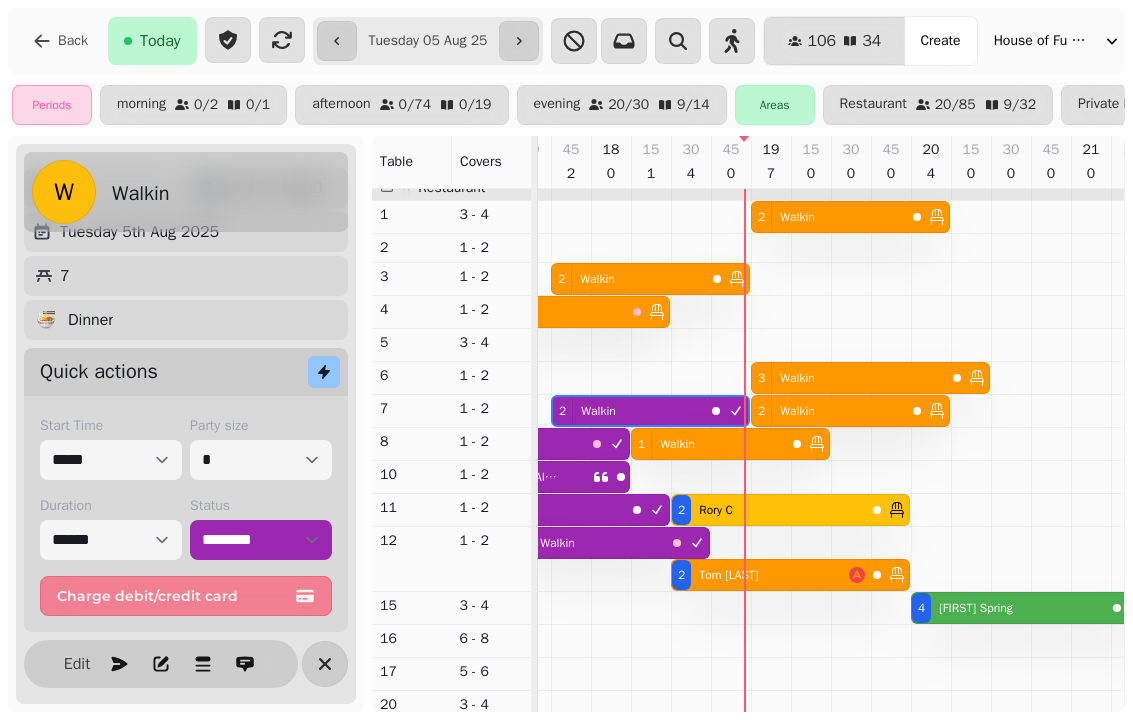 click 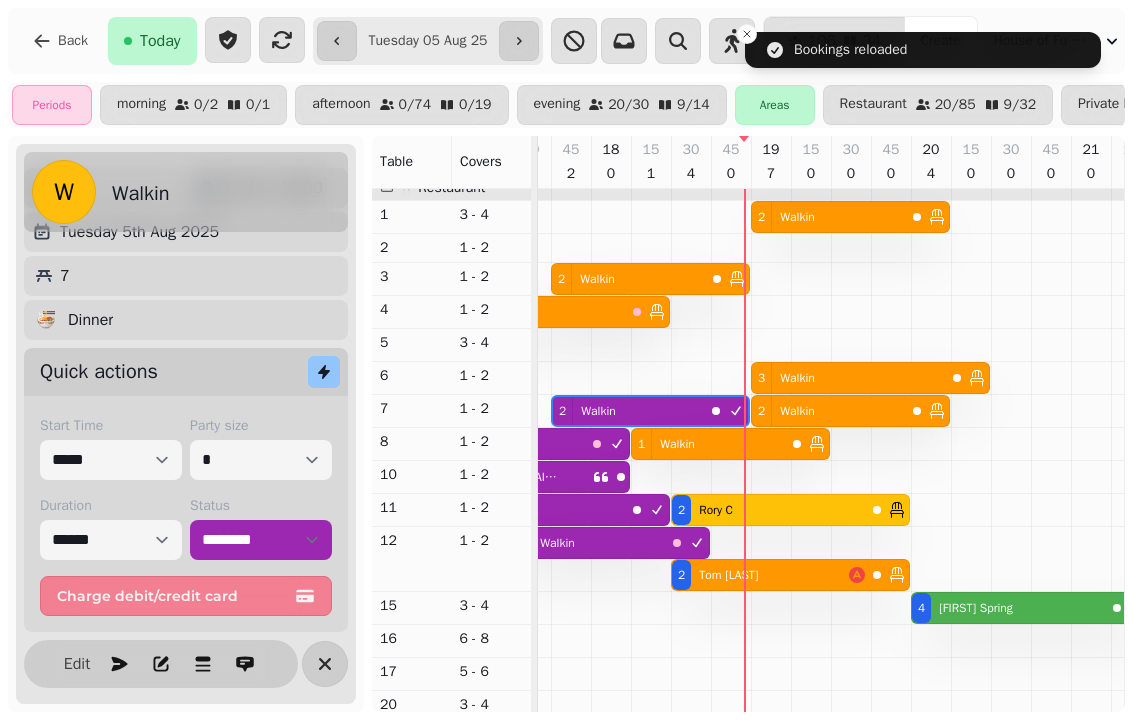 click on "2 Rory   C" at bounding box center (768, 510) 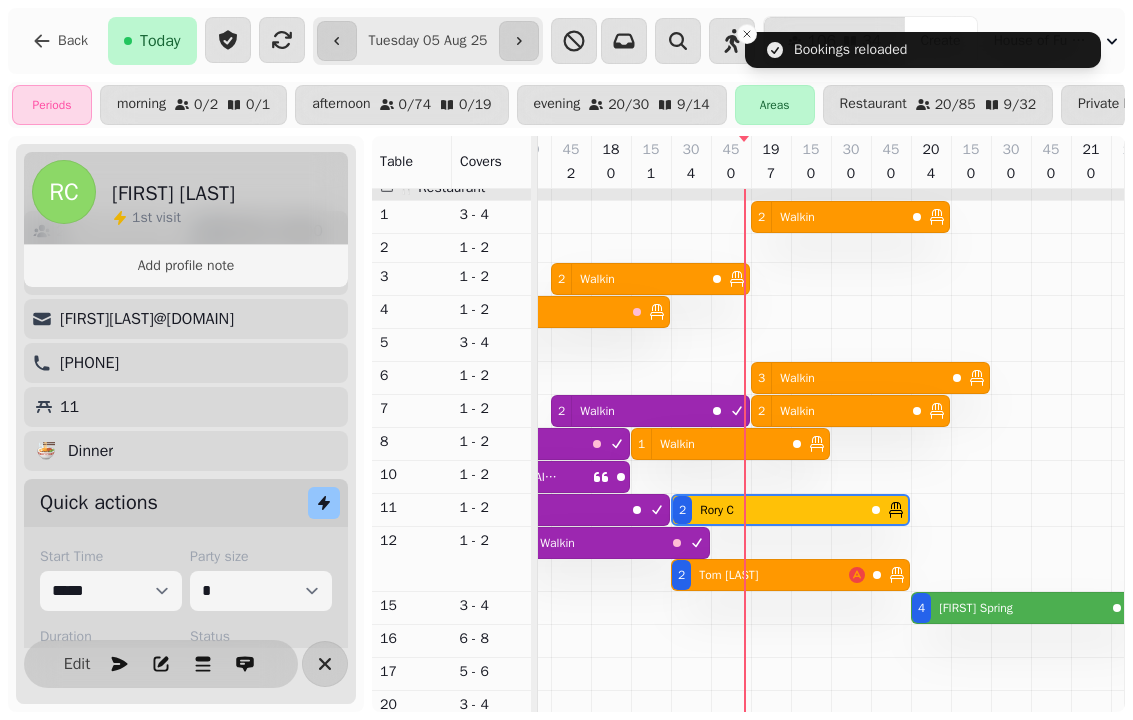 scroll, scrollTop: 0, scrollLeft: 1107, axis: horizontal 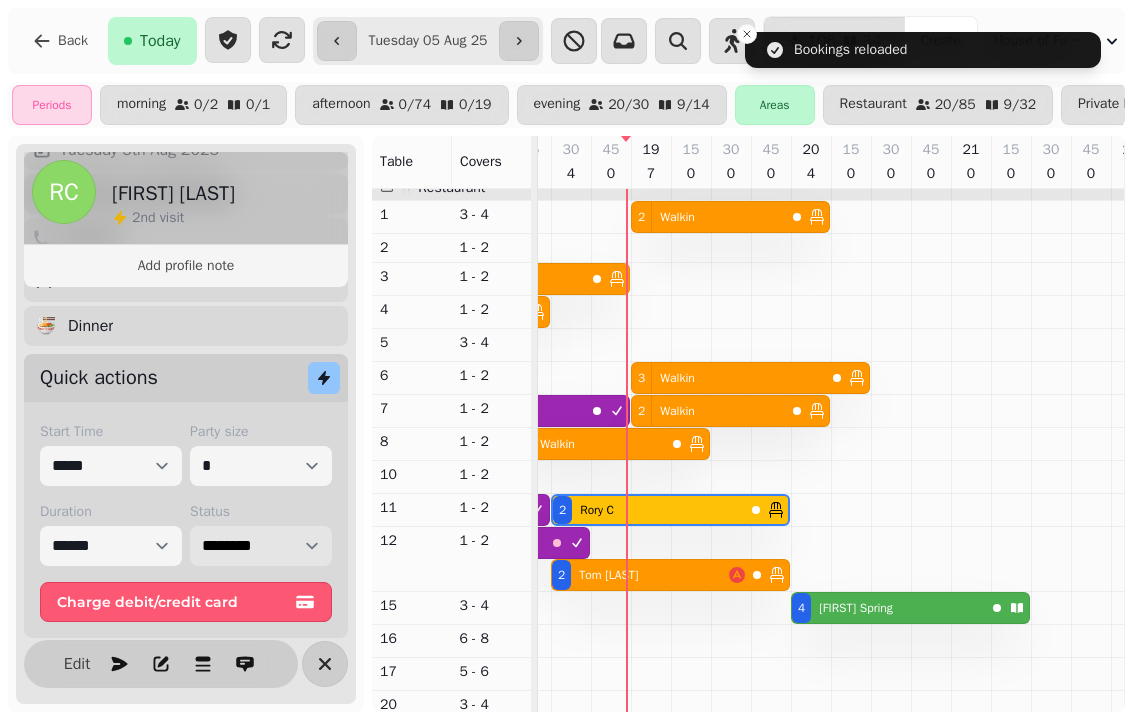 click on "**********" at bounding box center [261, 546] 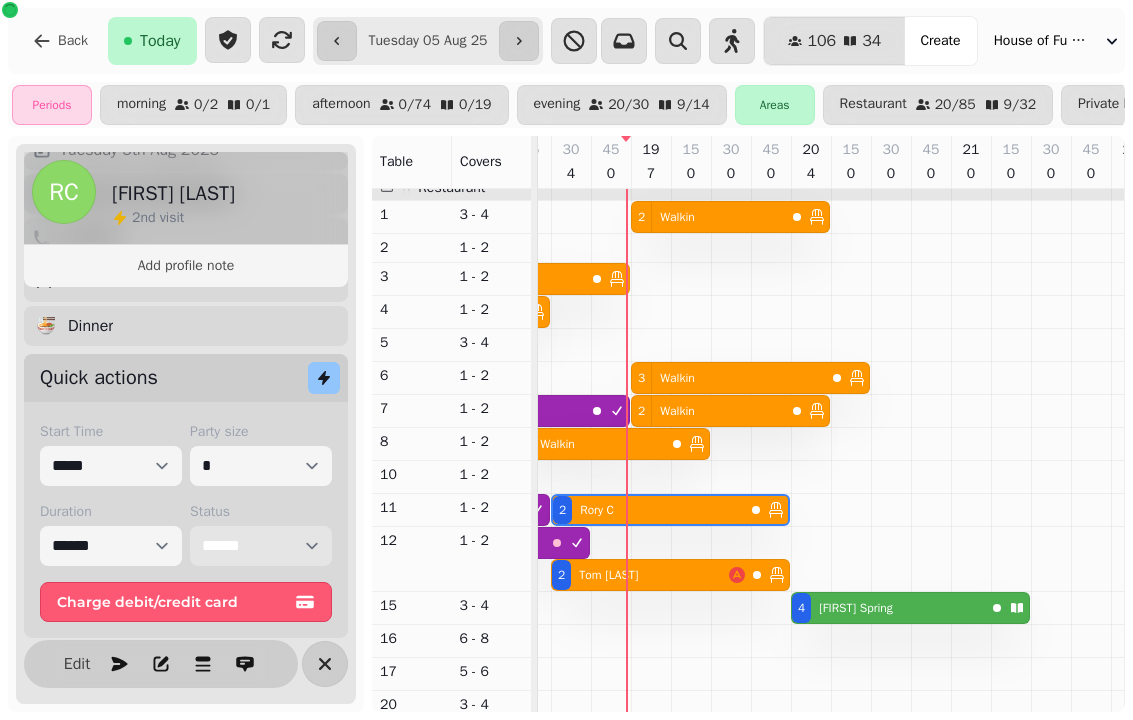scroll, scrollTop: 11, scrollLeft: 969, axis: both 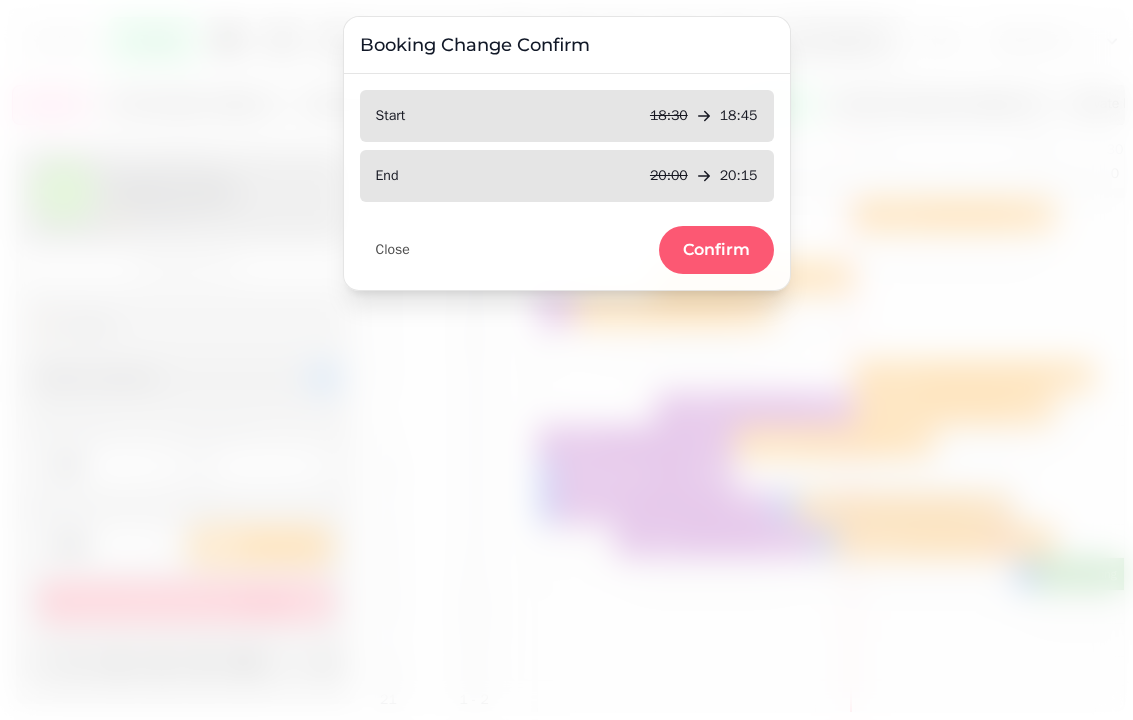 click on "Confirm" at bounding box center [716, 250] 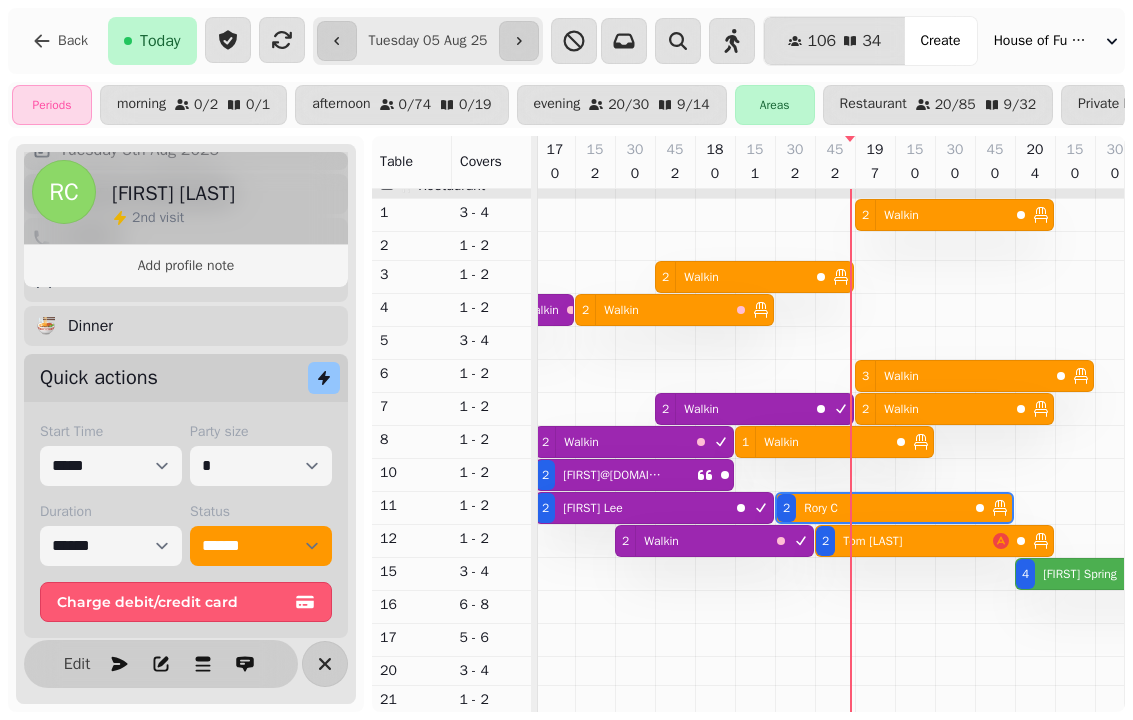 click on "2 Walkin" at bounding box center [932, 409] 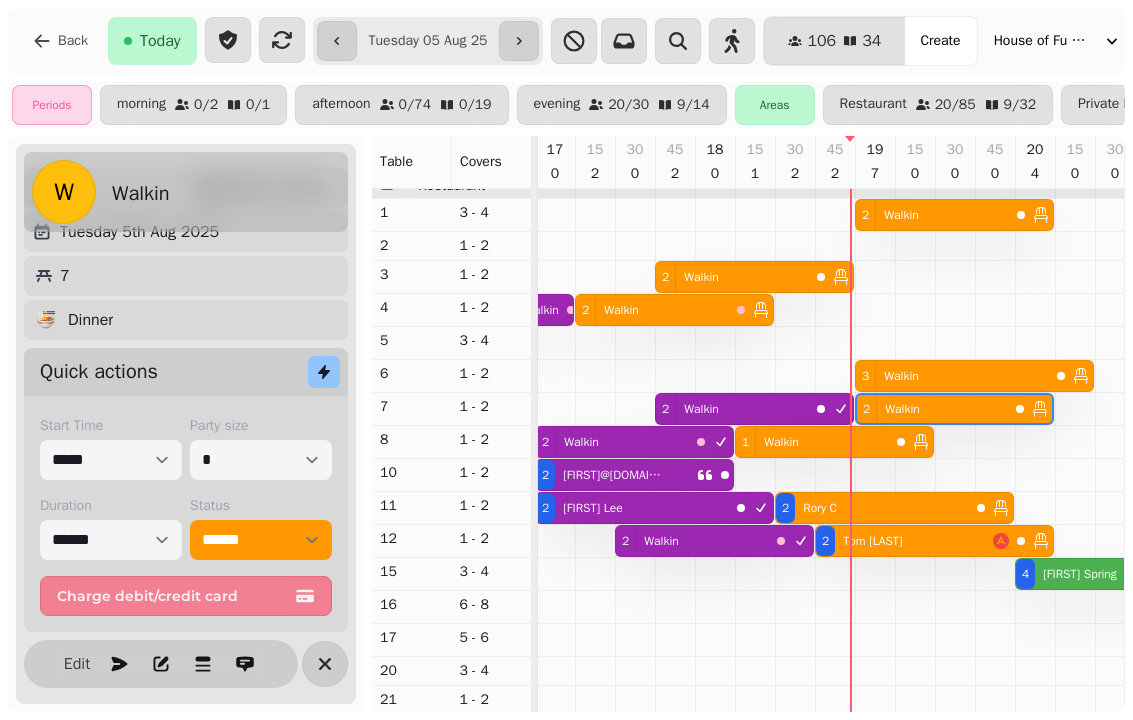 scroll, scrollTop: 84, scrollLeft: 0, axis: vertical 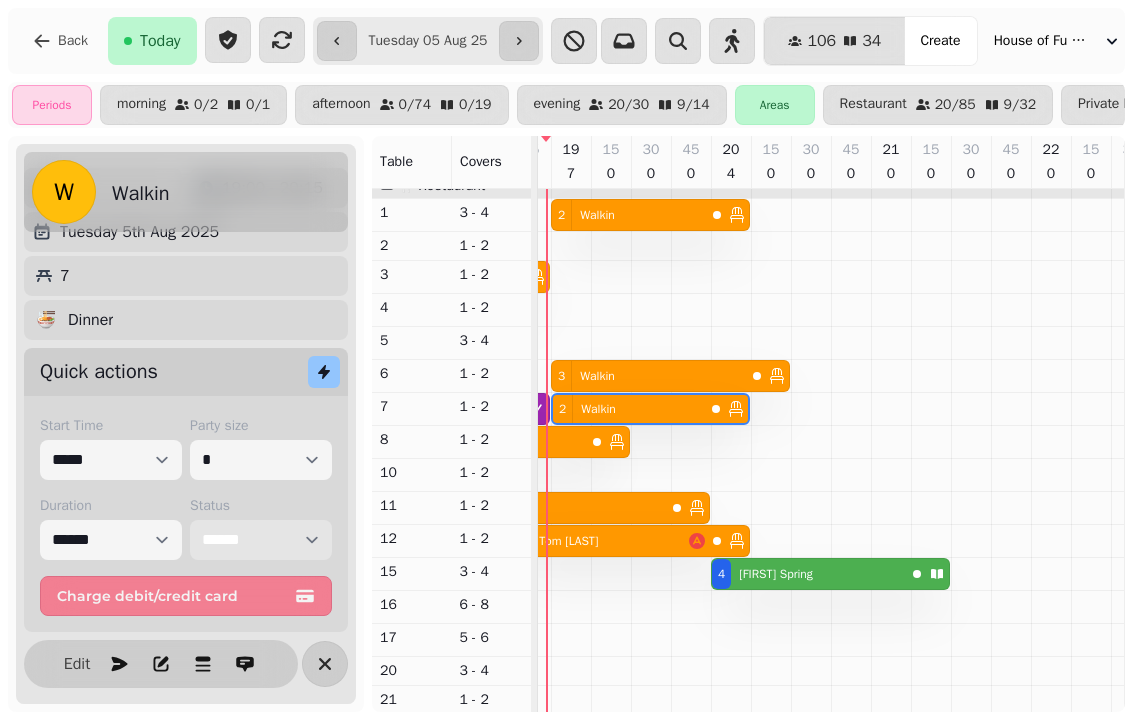 click on "**********" at bounding box center [261, 540] 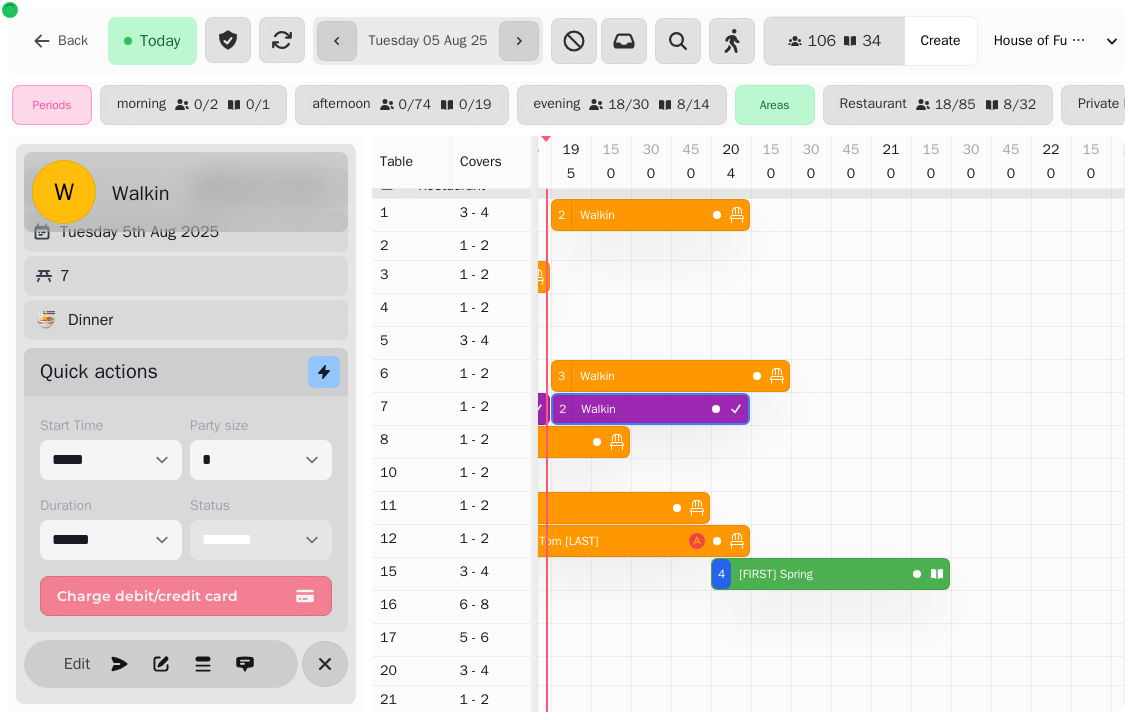 click on "**********" at bounding box center [261, 540] 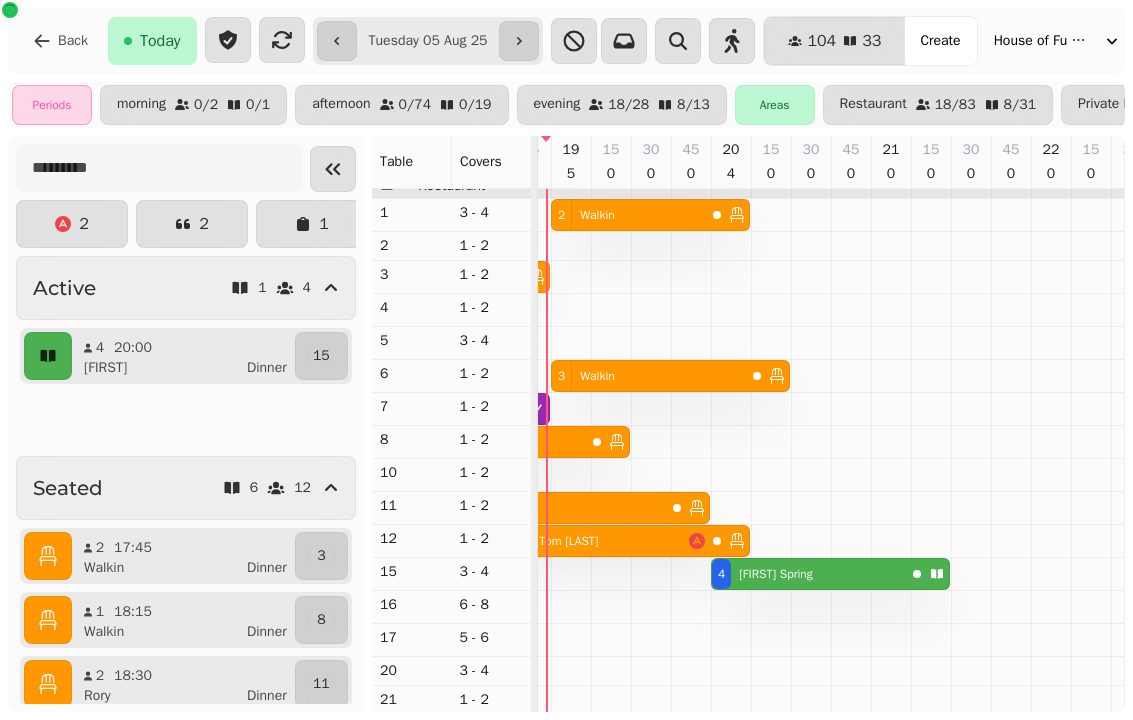 scroll, scrollTop: 22, scrollLeft: 1084, axis: both 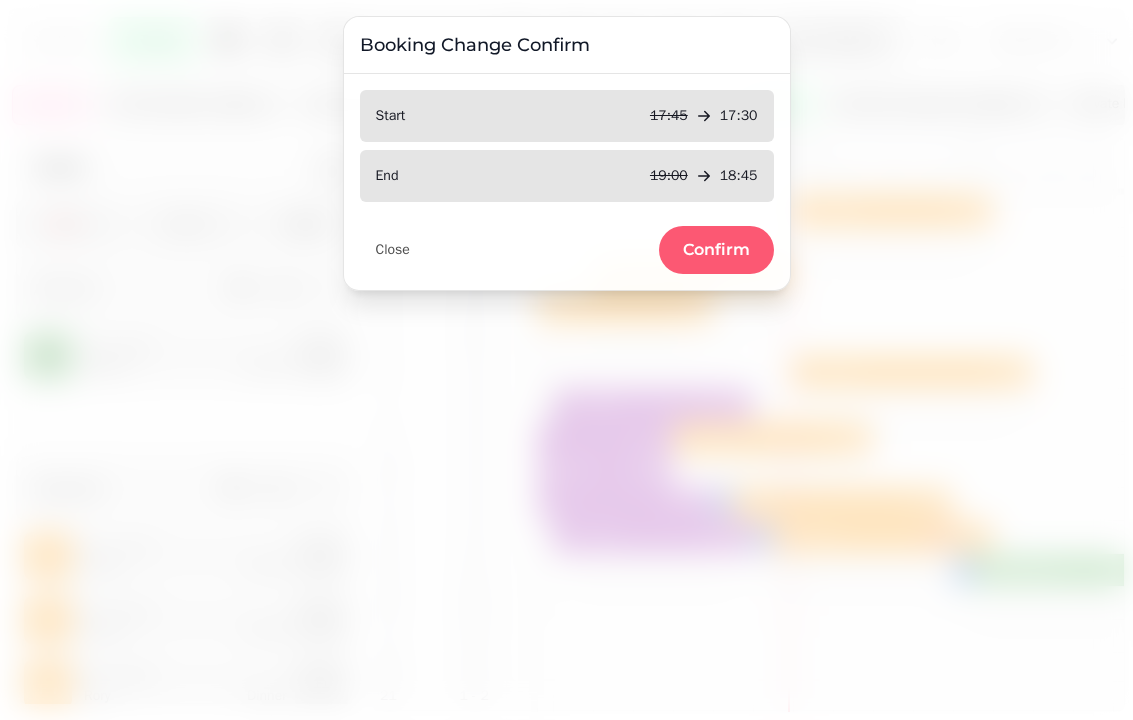 click on "Confirm" at bounding box center [716, 250] 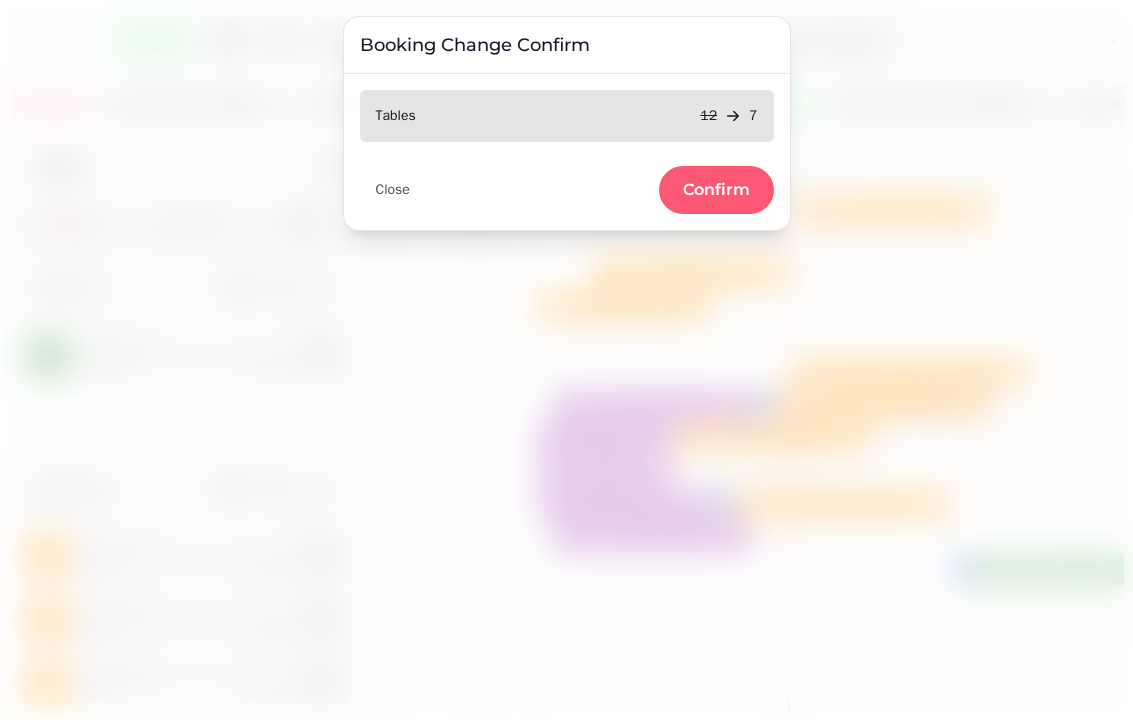 click on "Confirm" at bounding box center [716, 190] 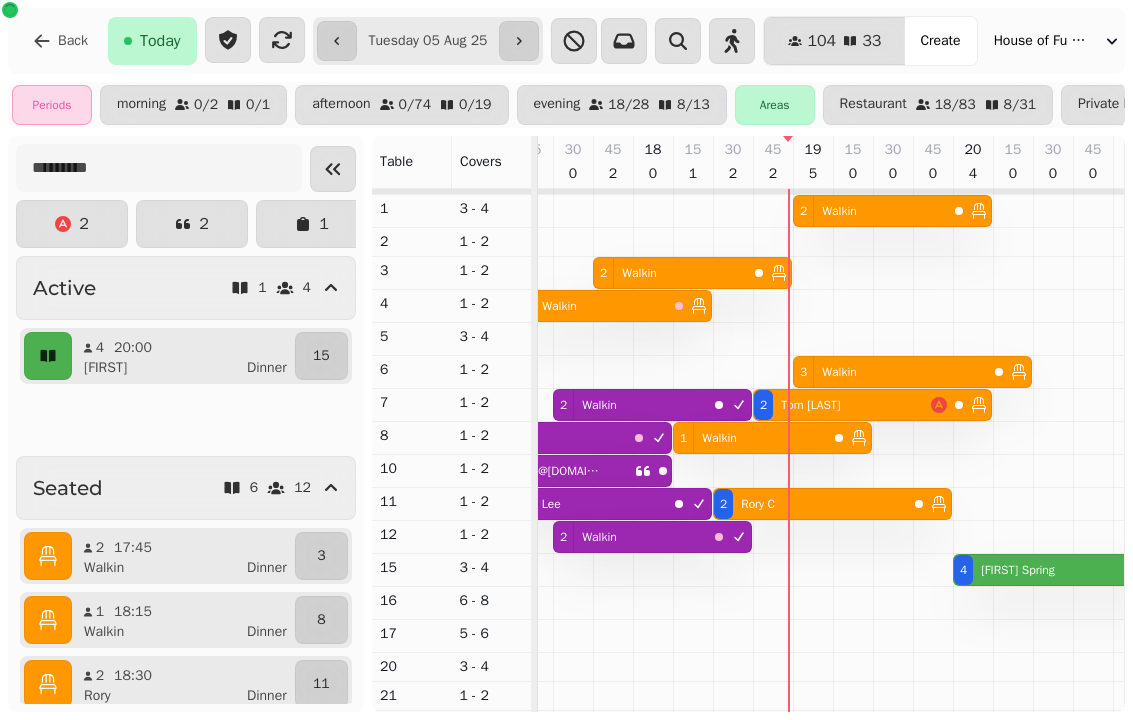 scroll, scrollTop: 16, scrollLeft: 1009, axis: both 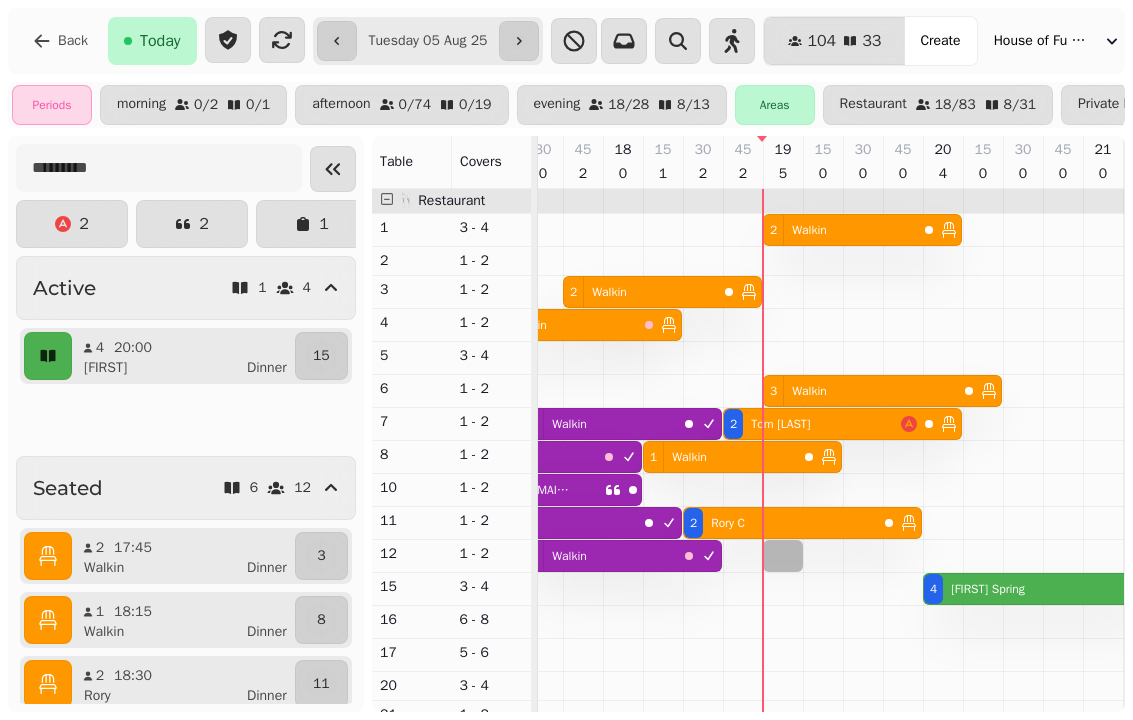 select on "**********" 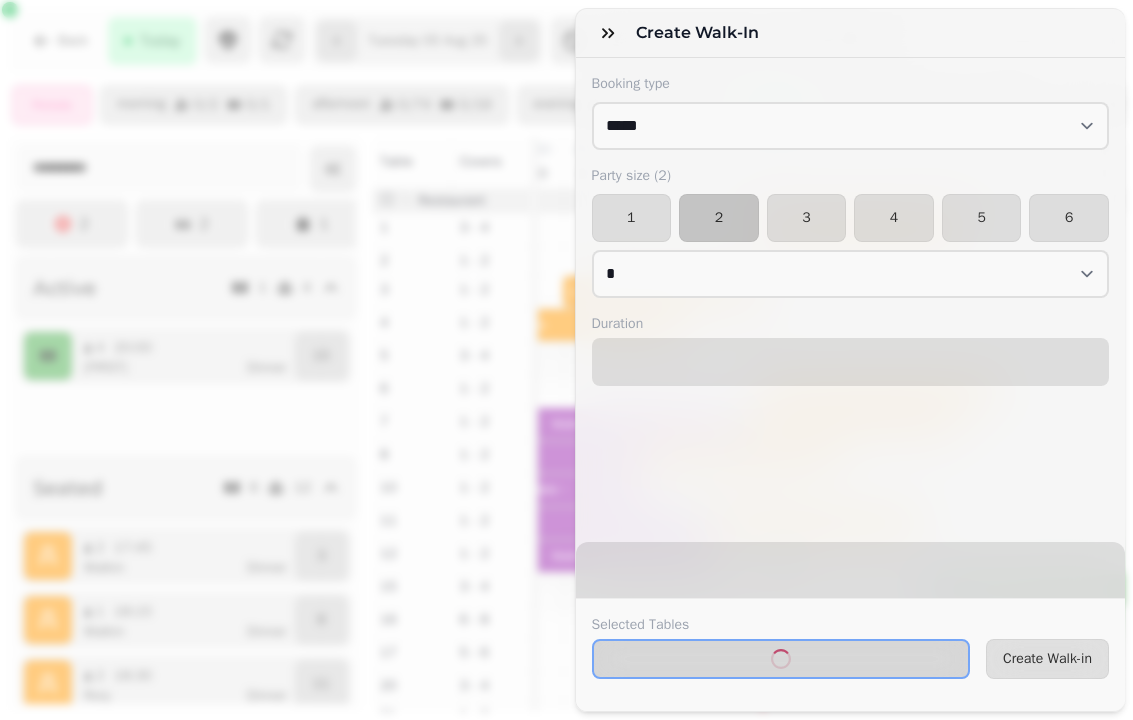 select on "****" 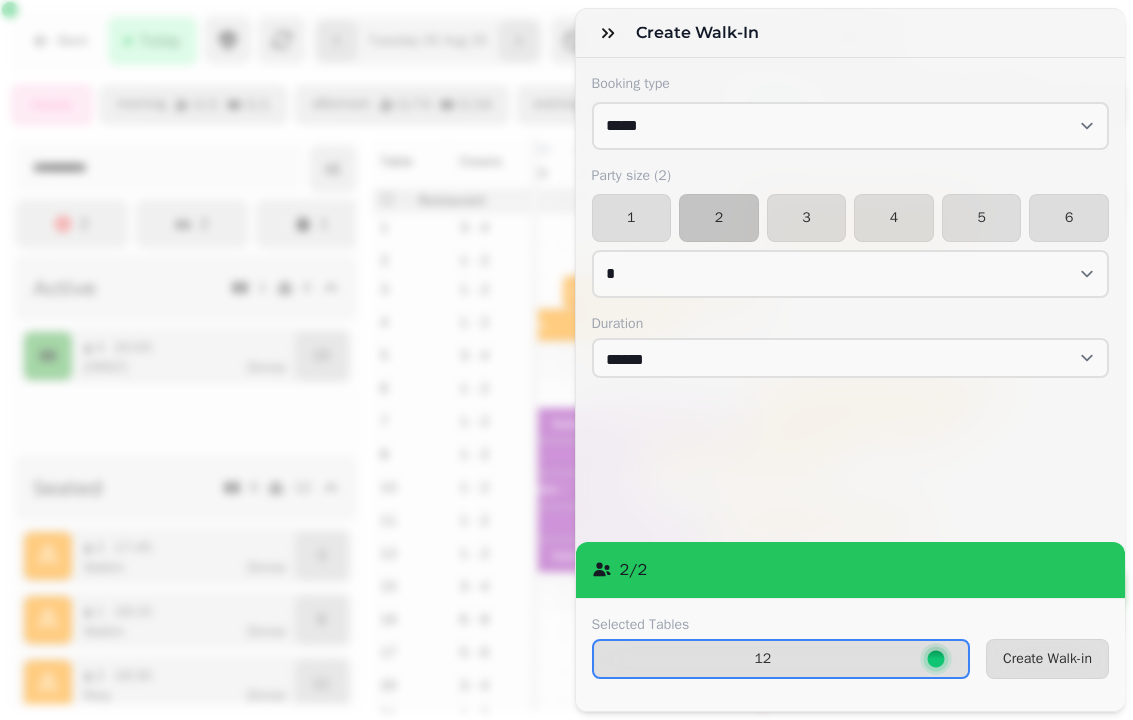 click on "Create Walk-in" at bounding box center [1047, 659] 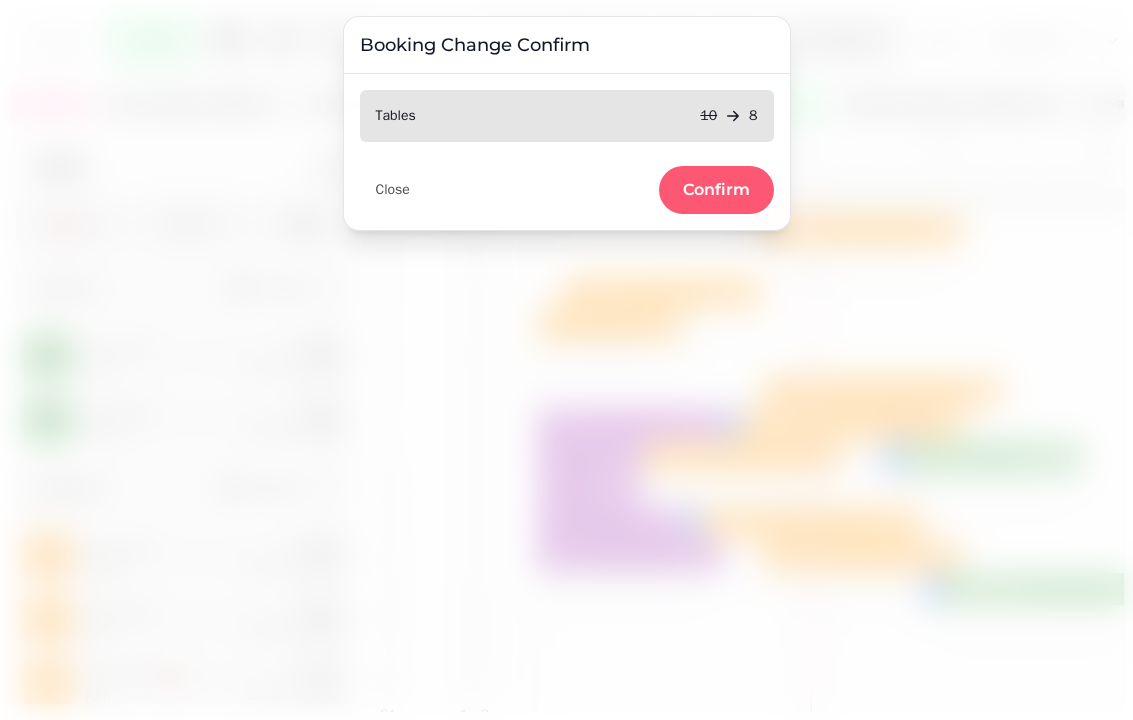 click on "Confirm" at bounding box center (716, 190) 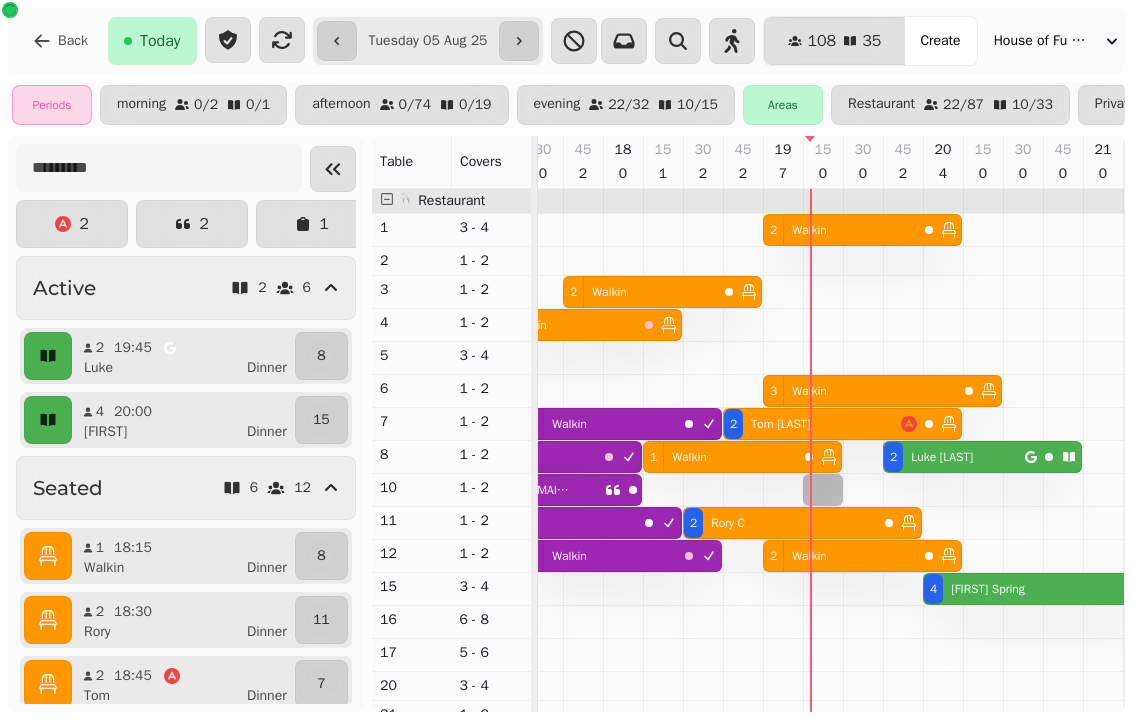 select on "**********" 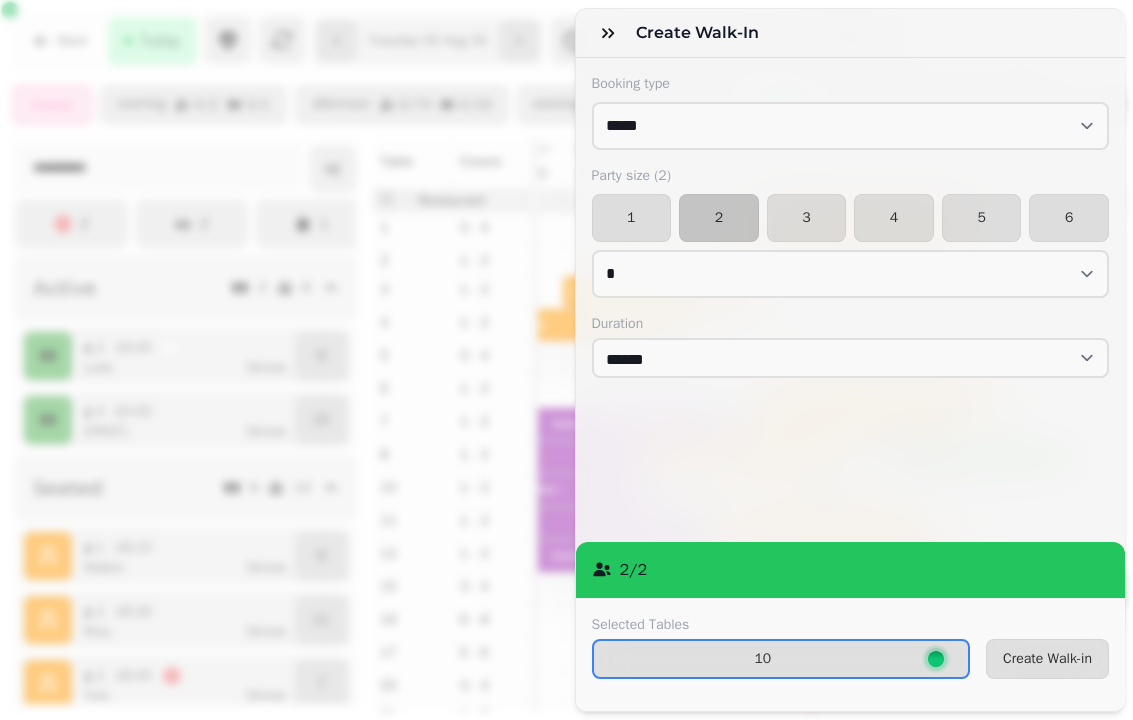 click on "Create Walk-in" at bounding box center (1047, 659) 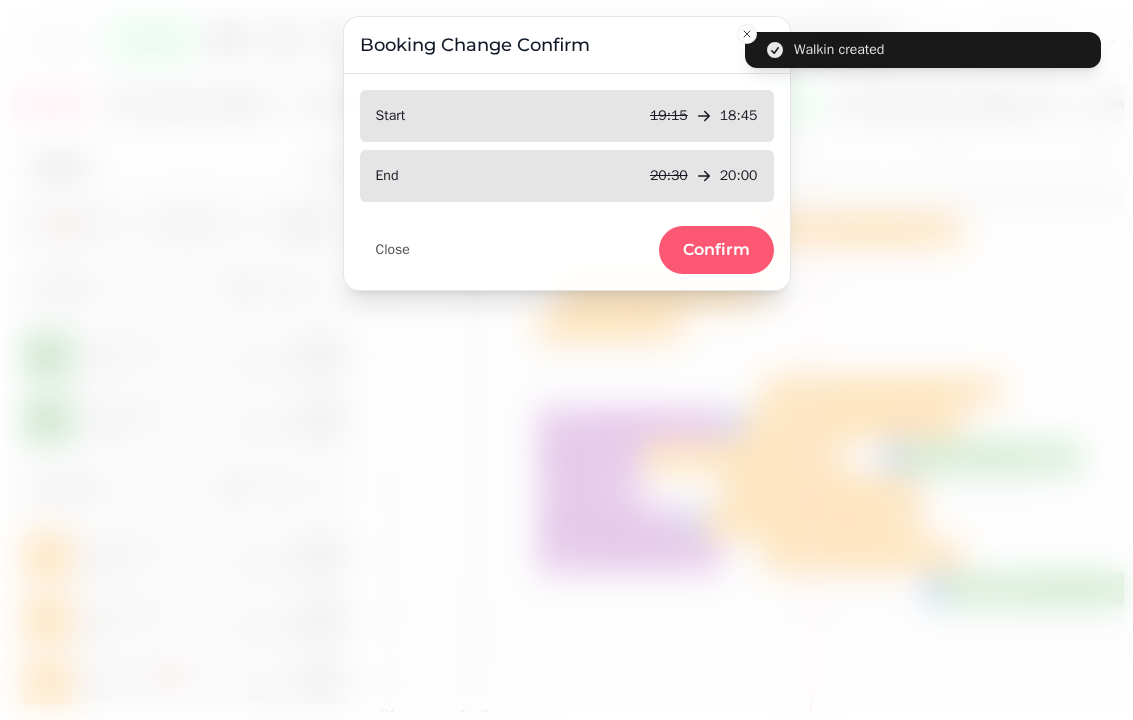 click on "Confirm" at bounding box center [716, 250] 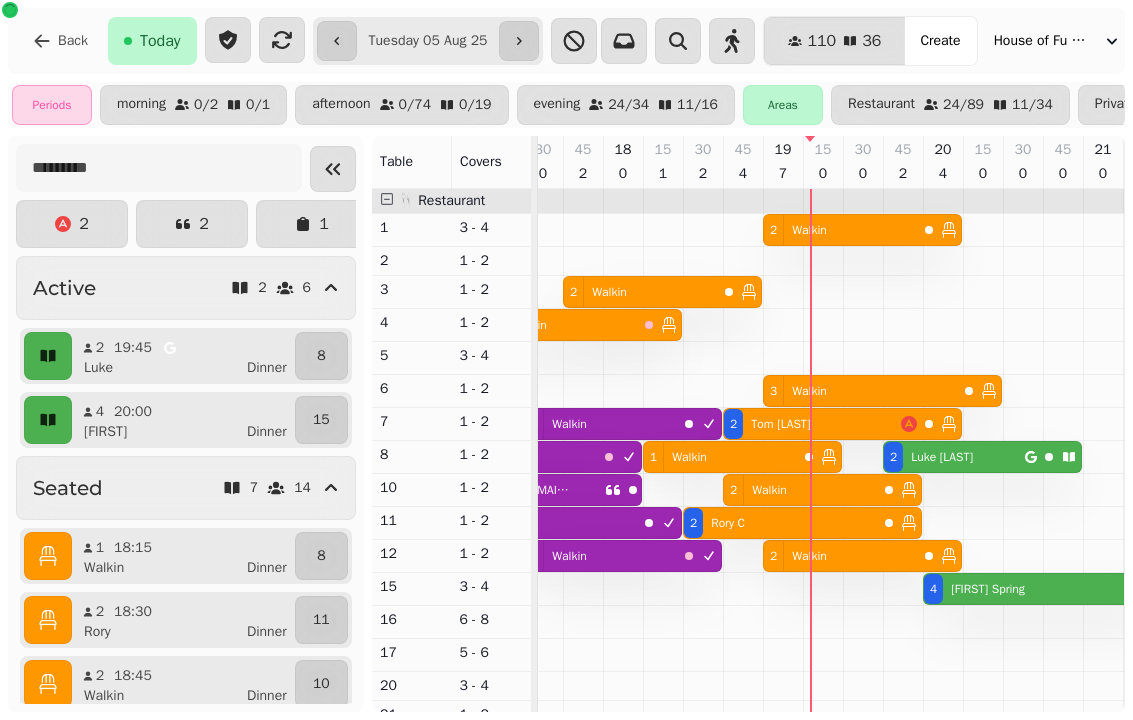 click 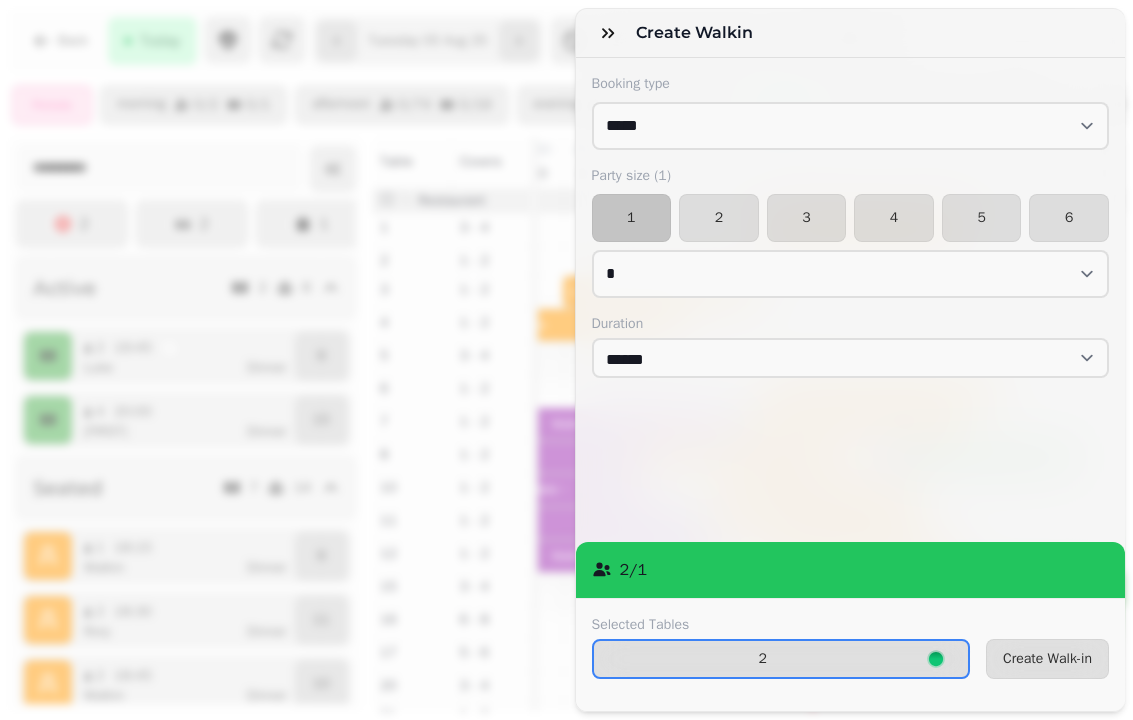click at bounding box center [608, 33] 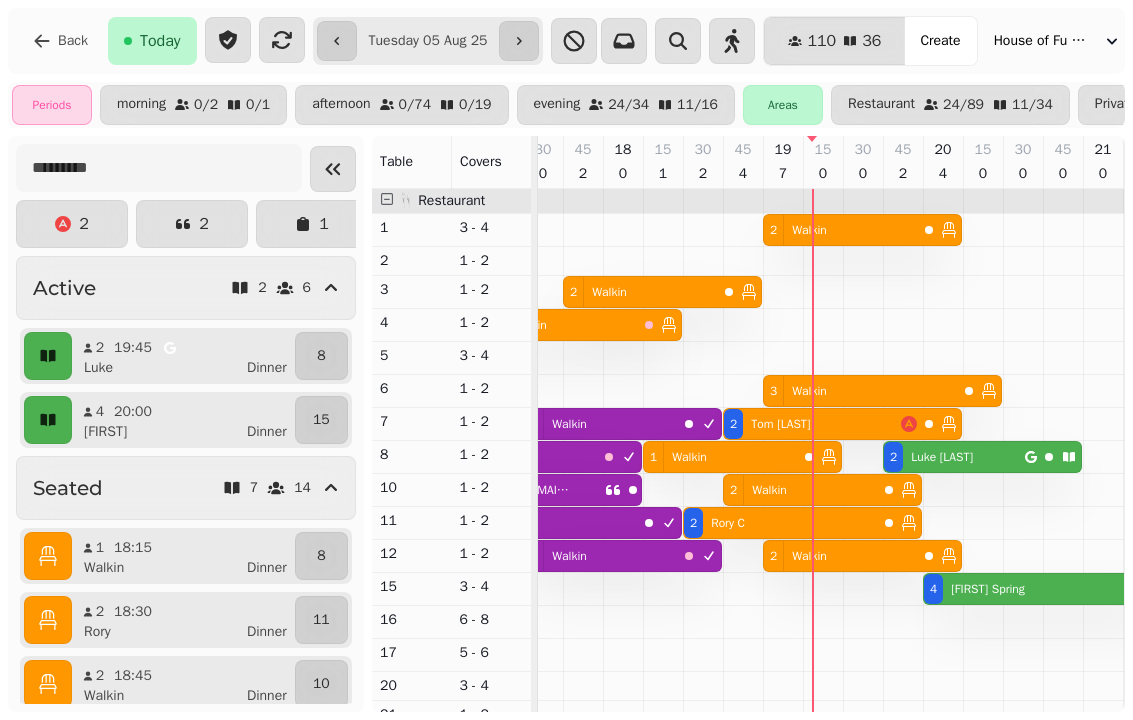 scroll, scrollTop: 64, scrollLeft: 751, axis: both 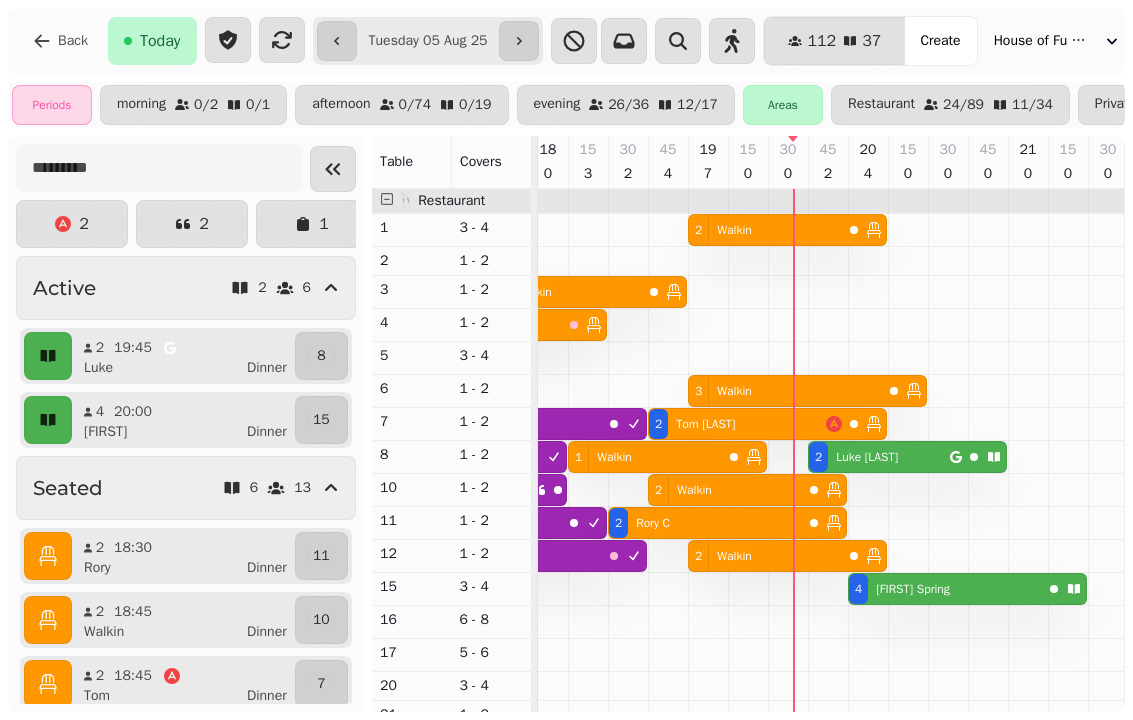 click 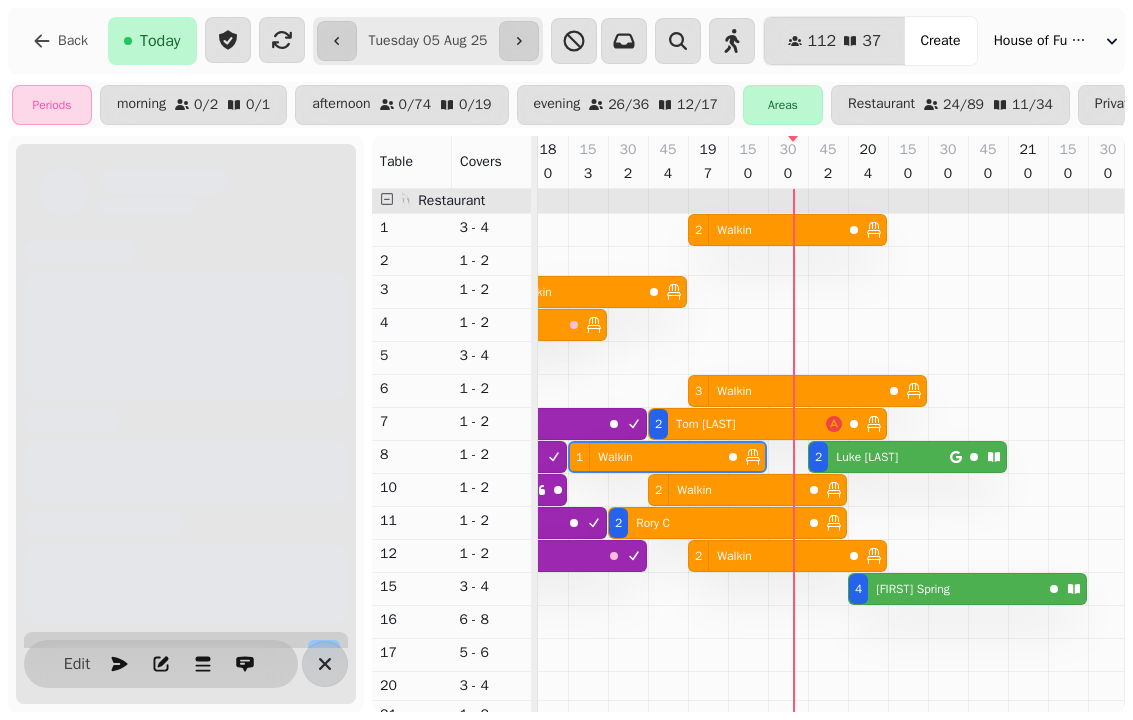 scroll, scrollTop: 0, scrollLeft: 1067, axis: horizontal 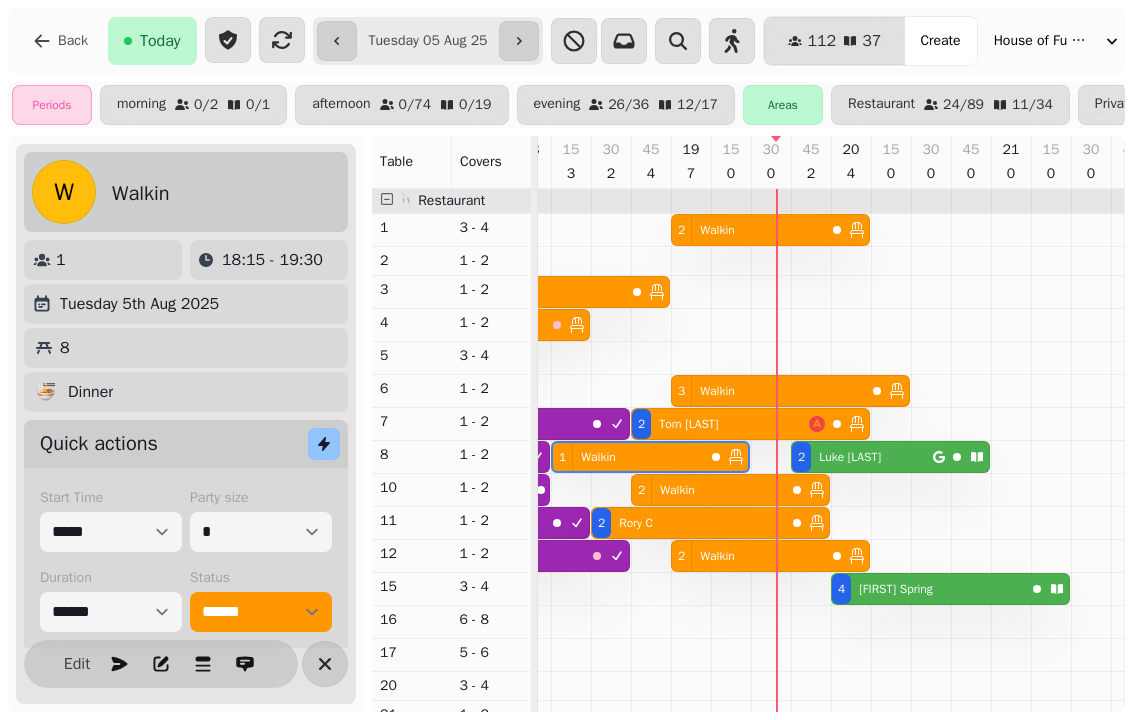 click at bounding box center (245, 664) 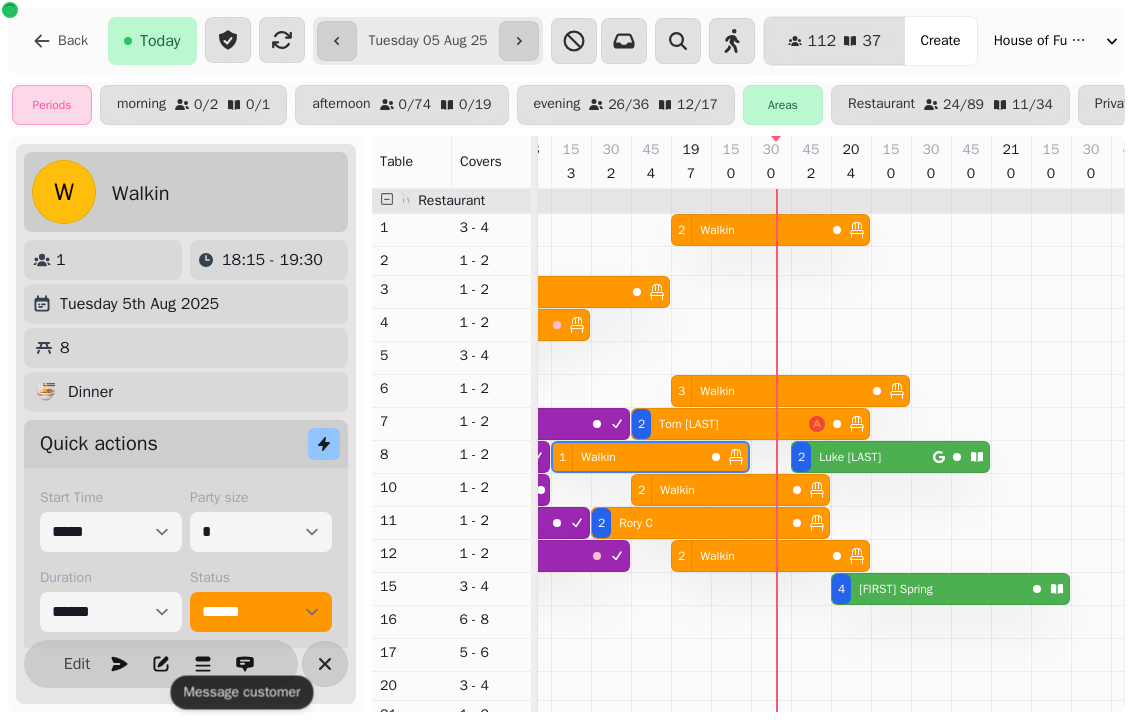 click on "Luke   Sanderson" at bounding box center [850, 457] 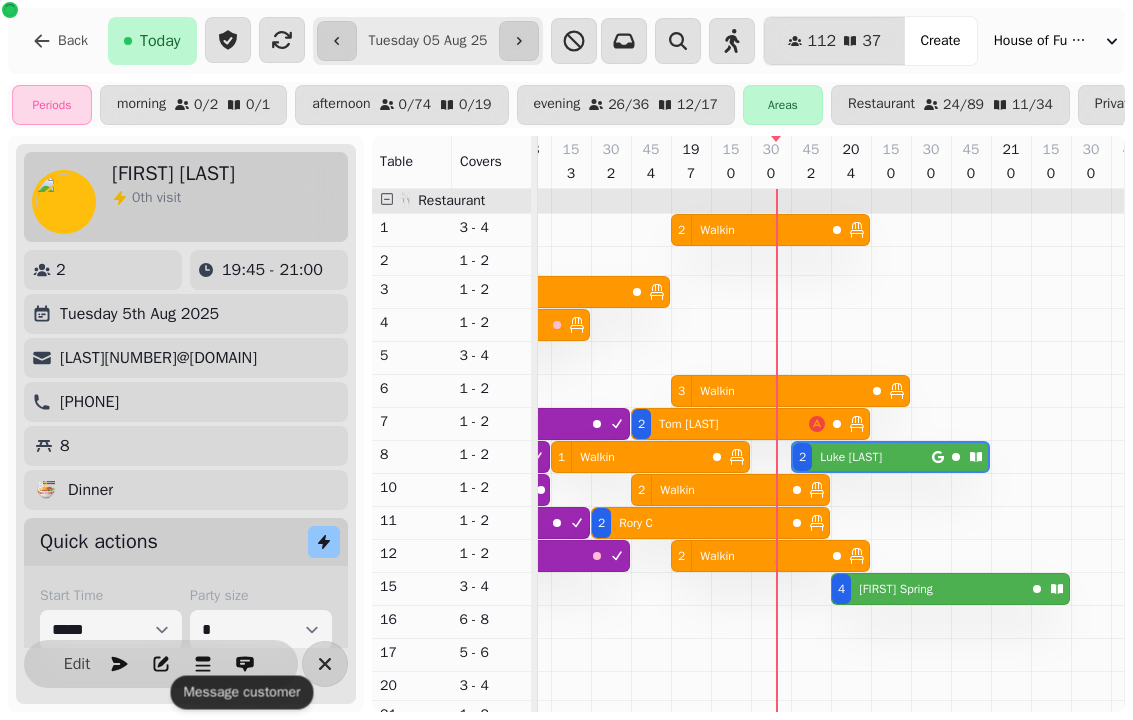 scroll, scrollTop: 0, scrollLeft: 1307, axis: horizontal 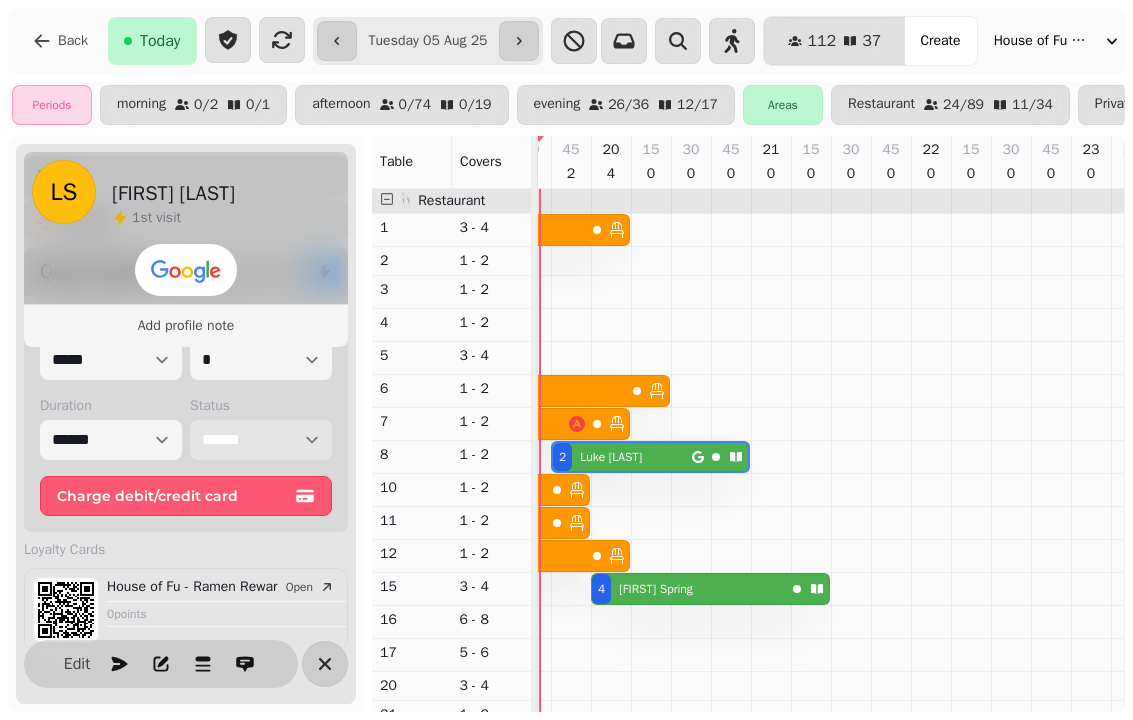 click on "**********" at bounding box center [261, 440] 